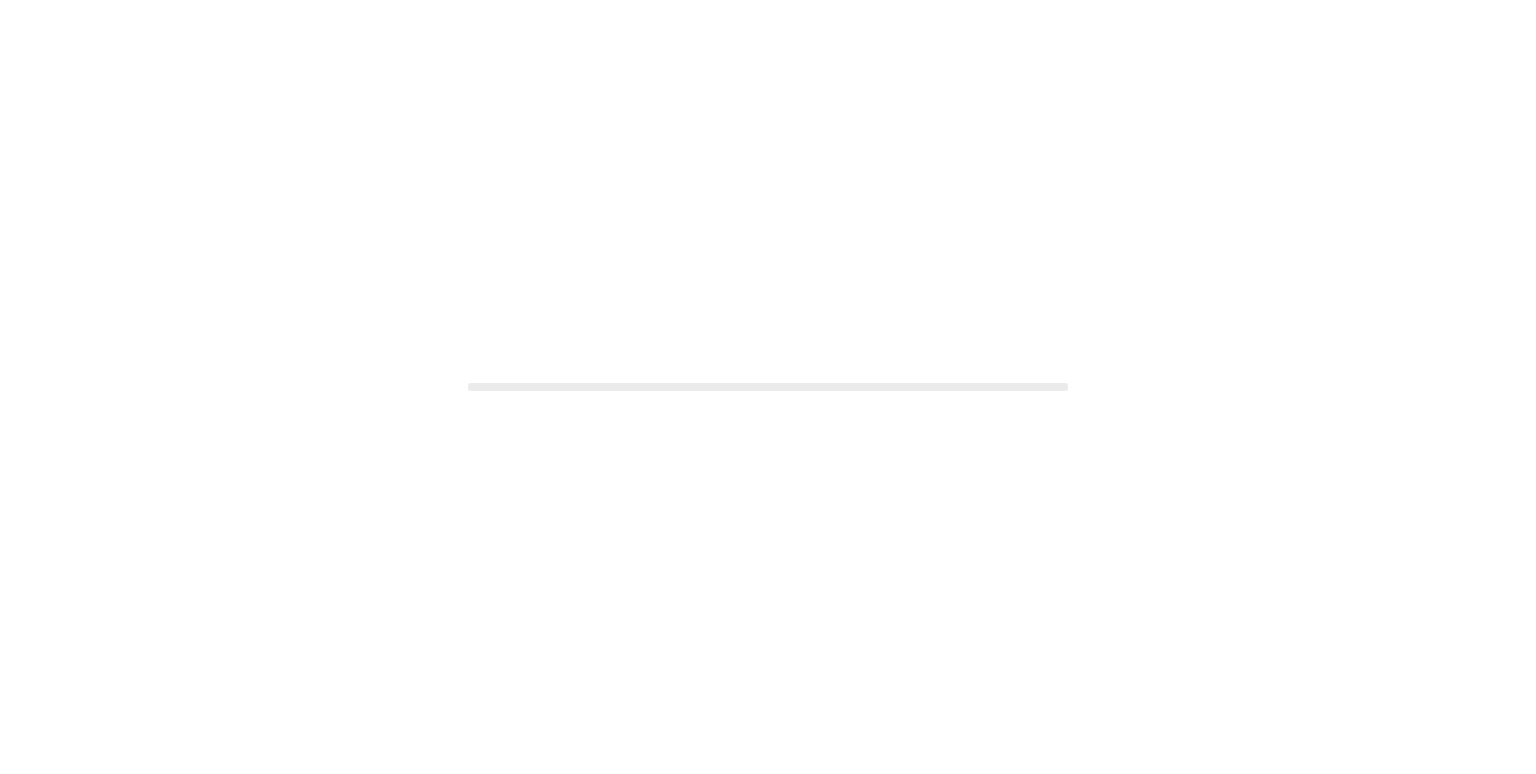 scroll, scrollTop: 0, scrollLeft: 0, axis: both 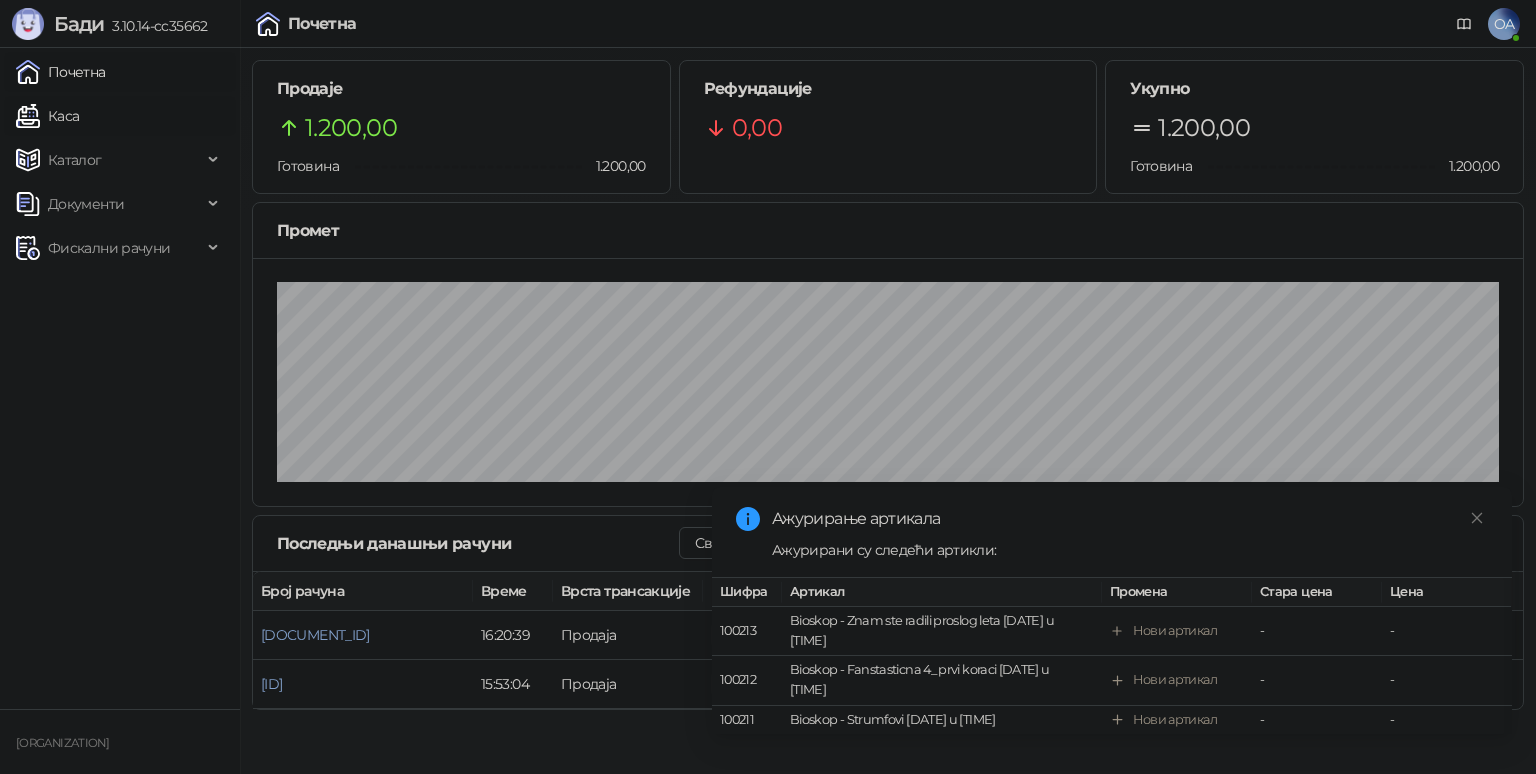 click on "Каса" at bounding box center [47, 116] 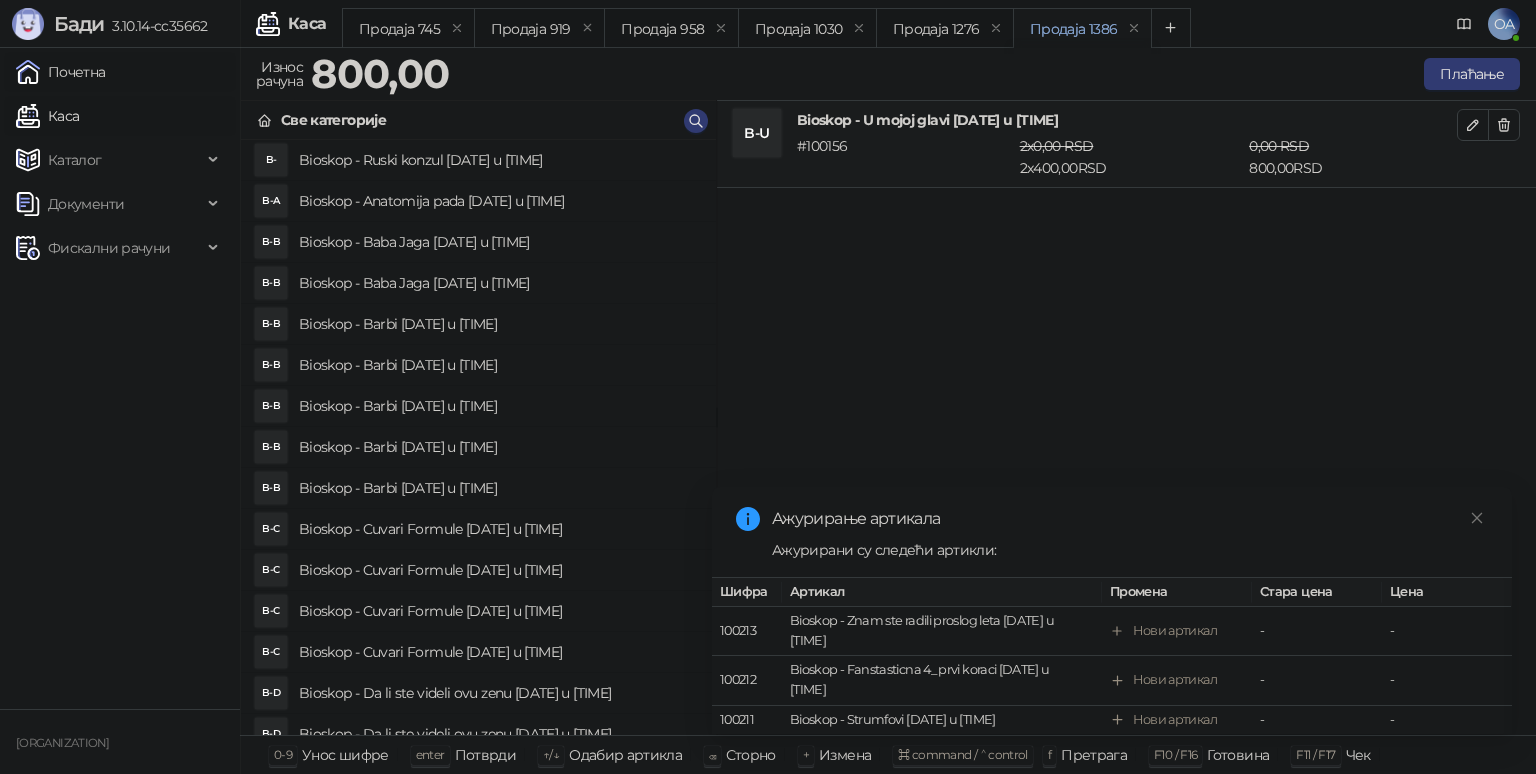 click on "Почетна" at bounding box center [61, 72] 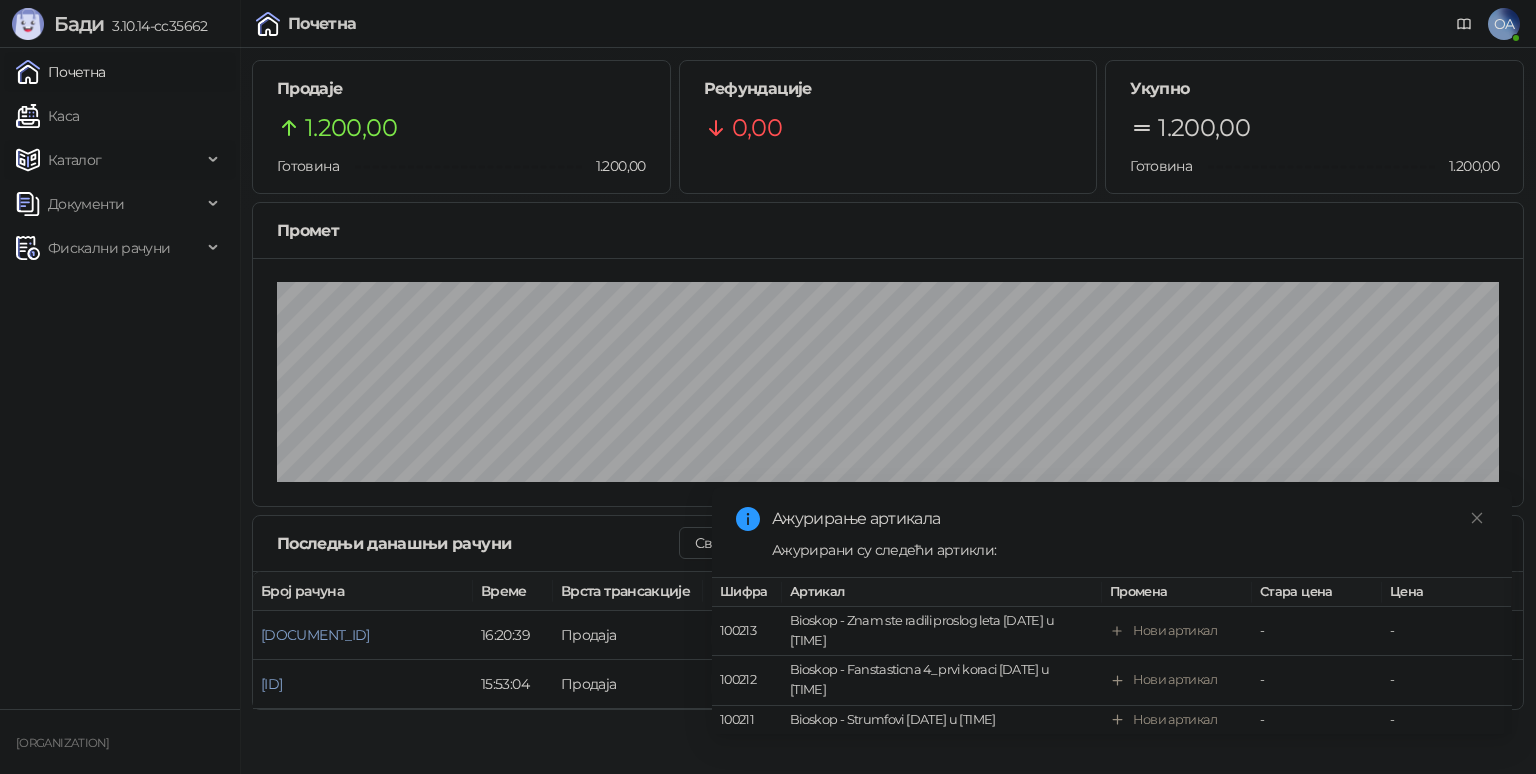 click on "Каталог" at bounding box center (75, 160) 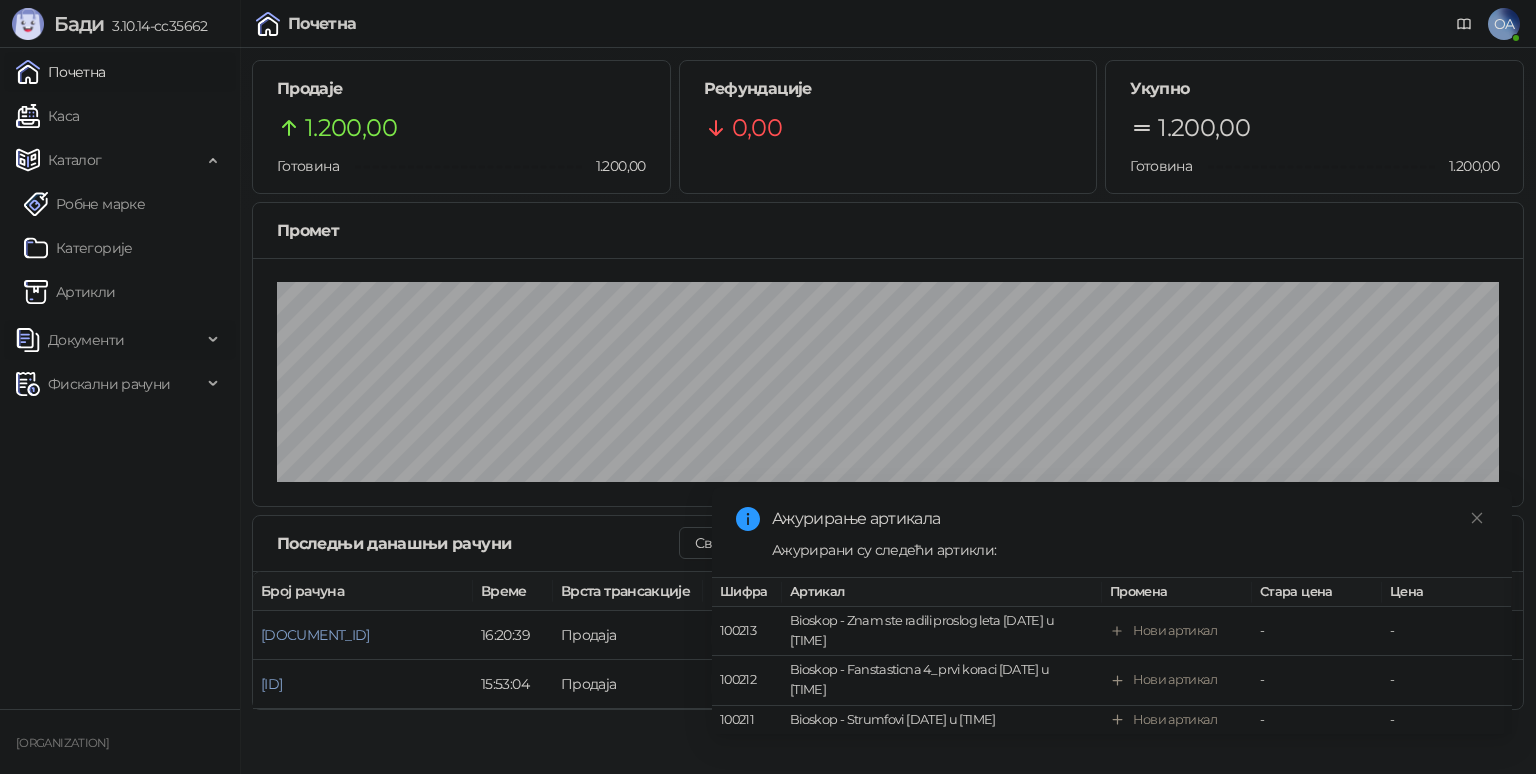 click on "Документи" at bounding box center (109, 340) 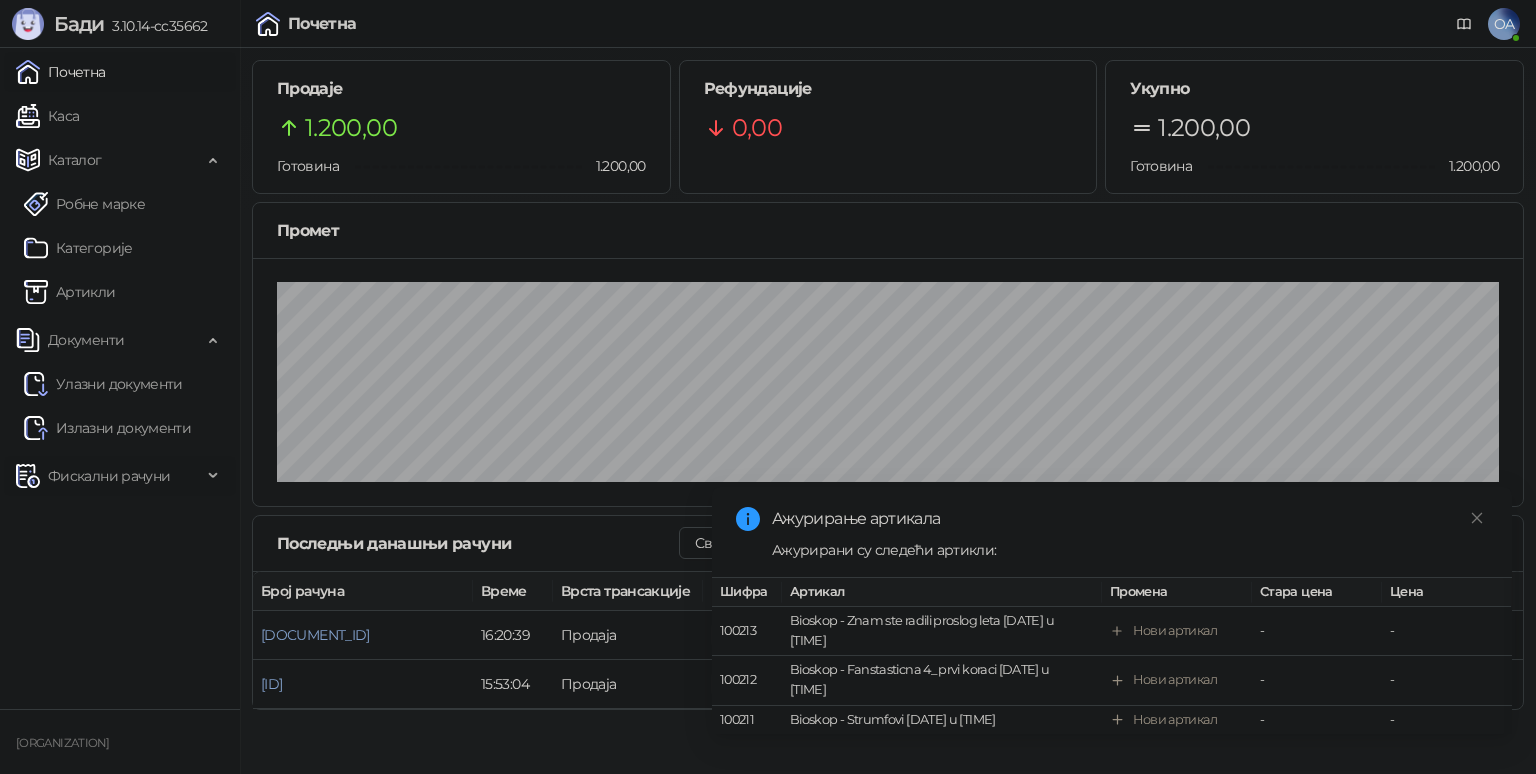 click on "Фискални рачуни" at bounding box center (109, 476) 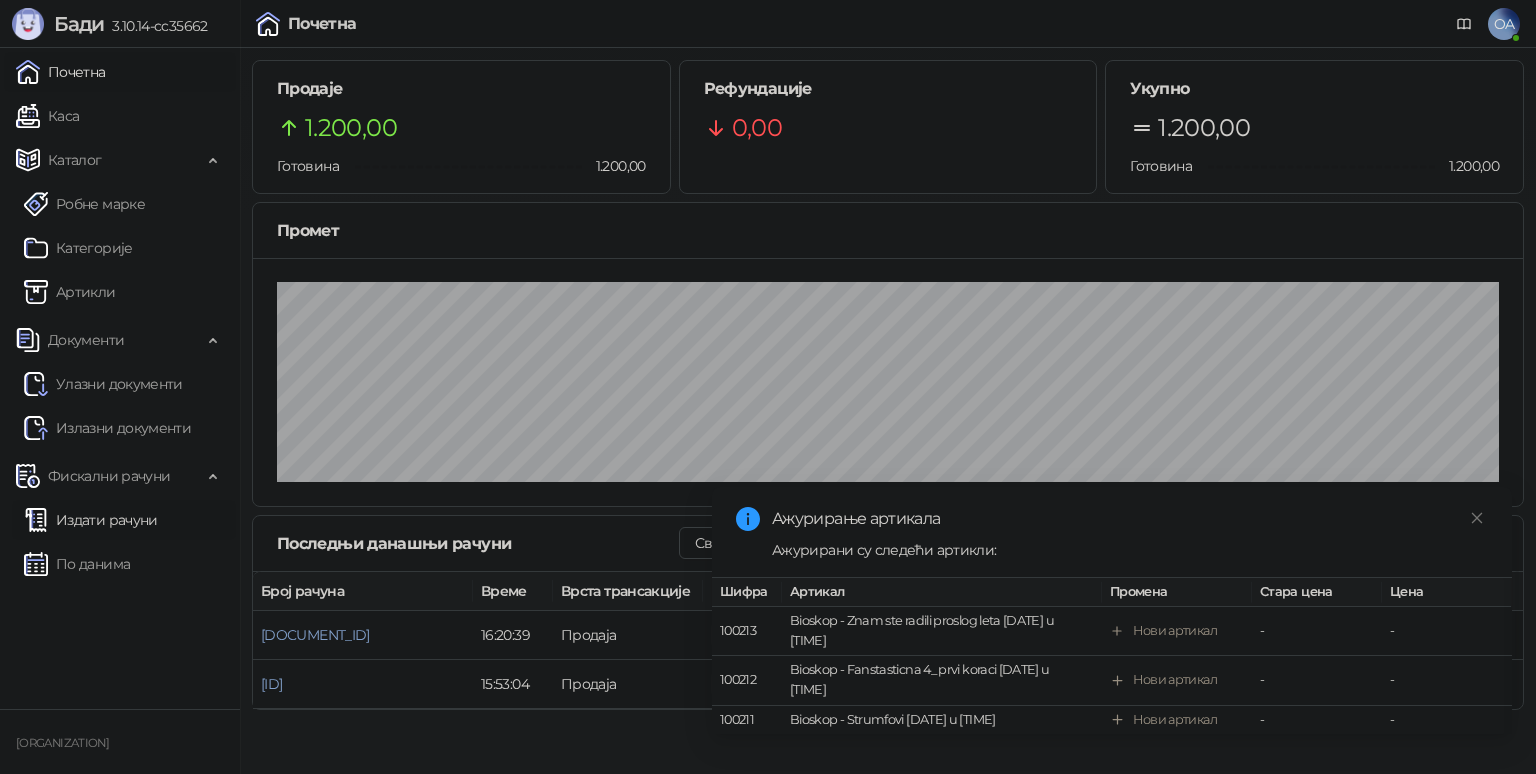 click on "Издати рачуни" at bounding box center [91, 520] 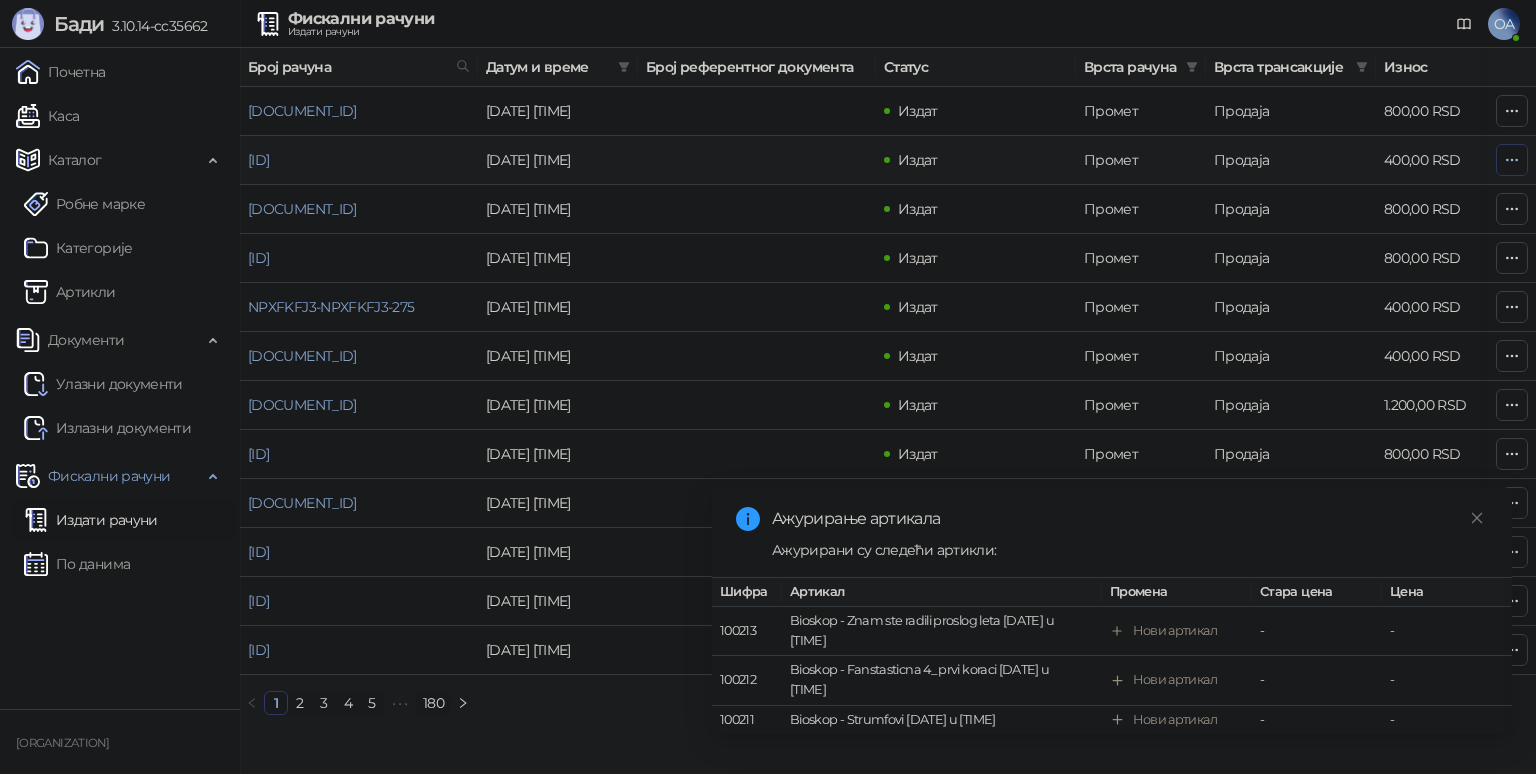 click 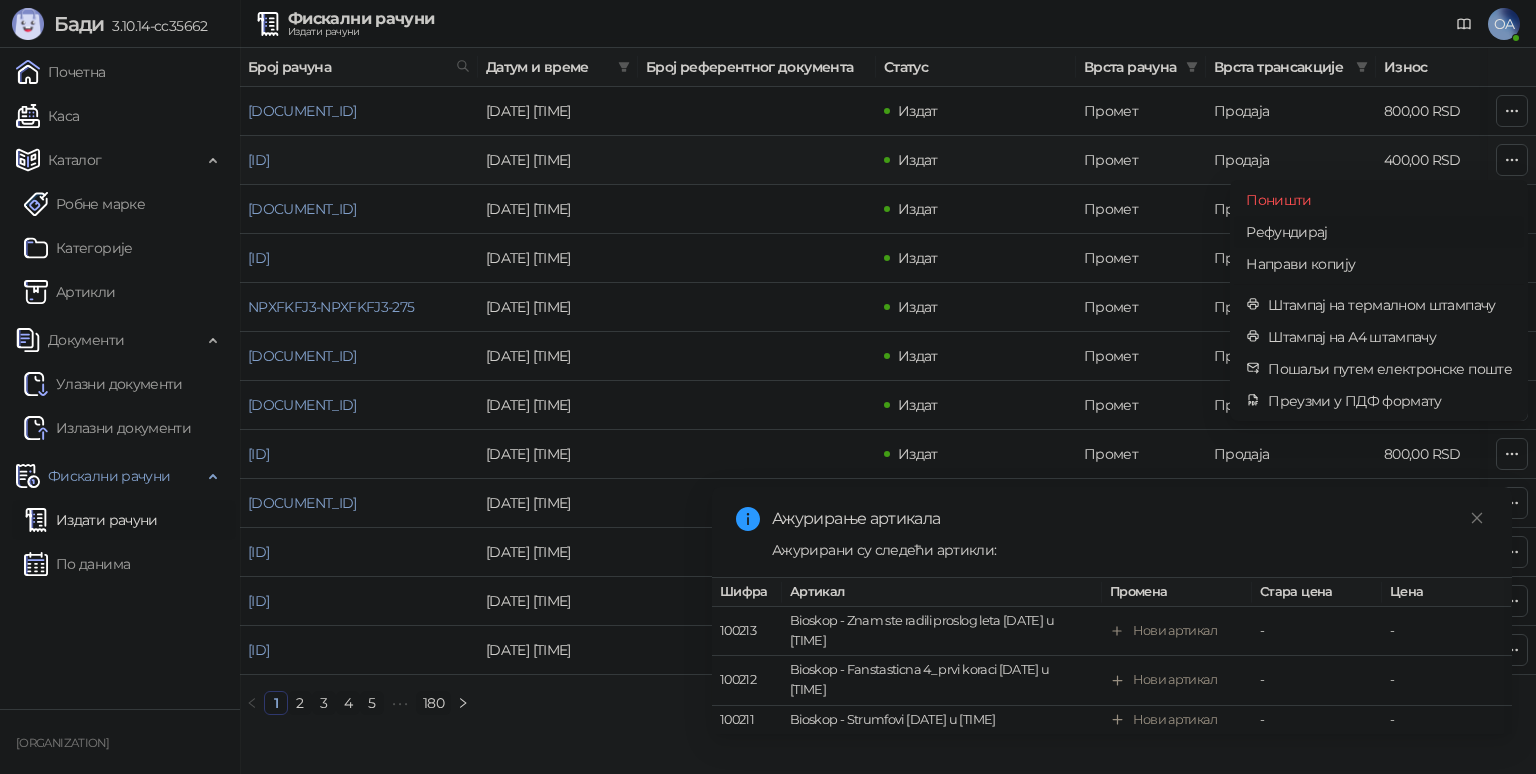 click on "Рефундирај" at bounding box center [1379, 232] 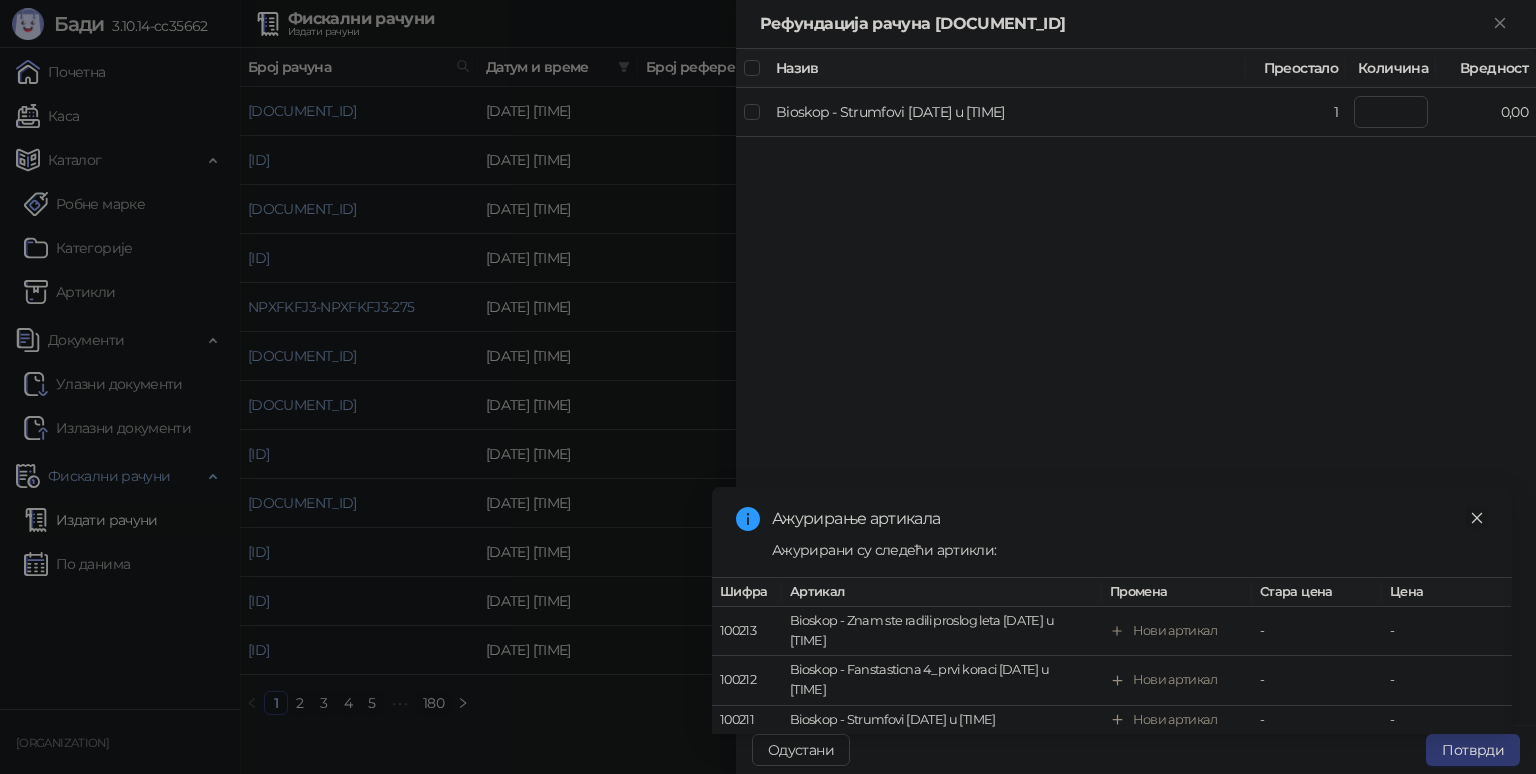 click 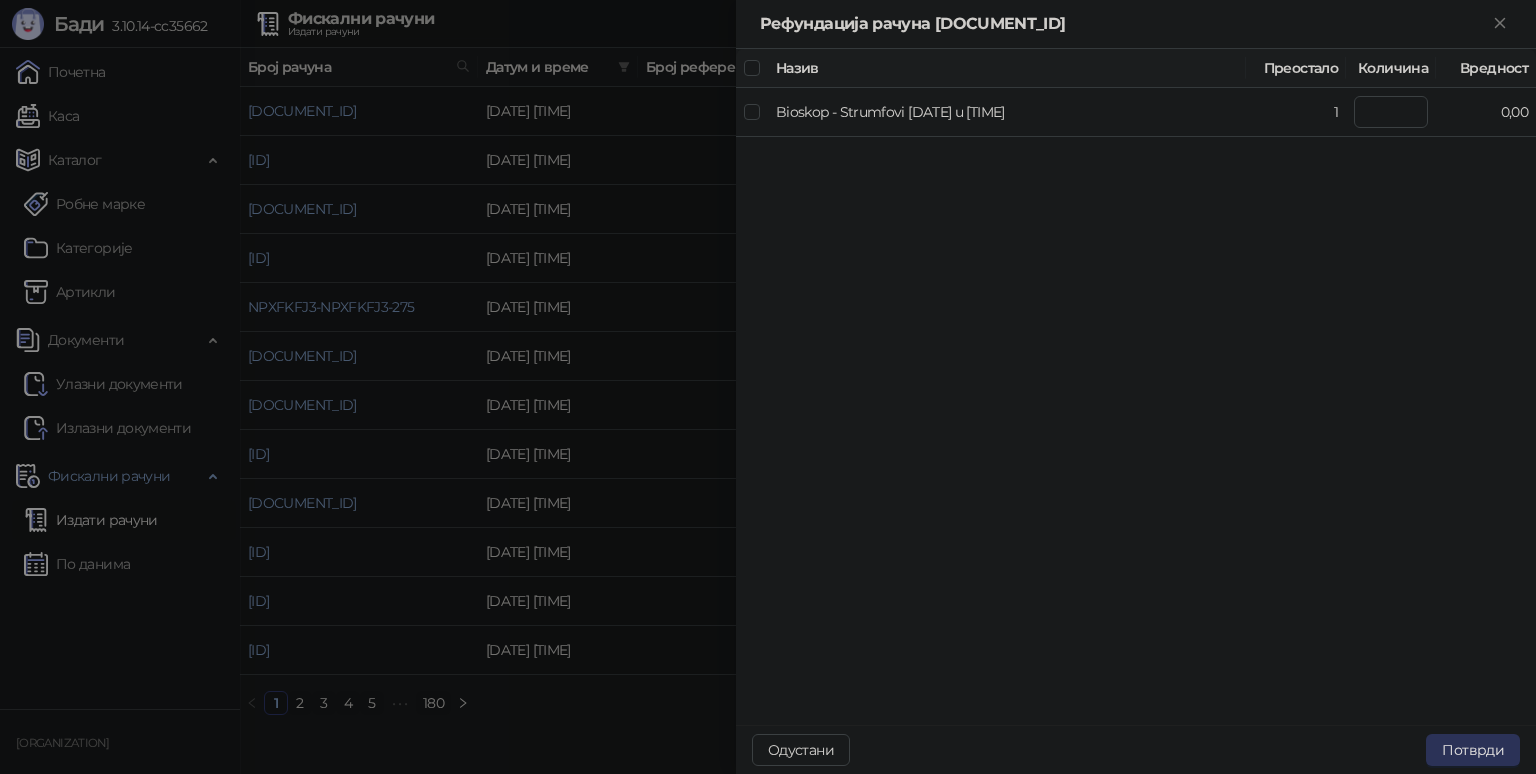 click on "Потврди" at bounding box center [1473, 750] 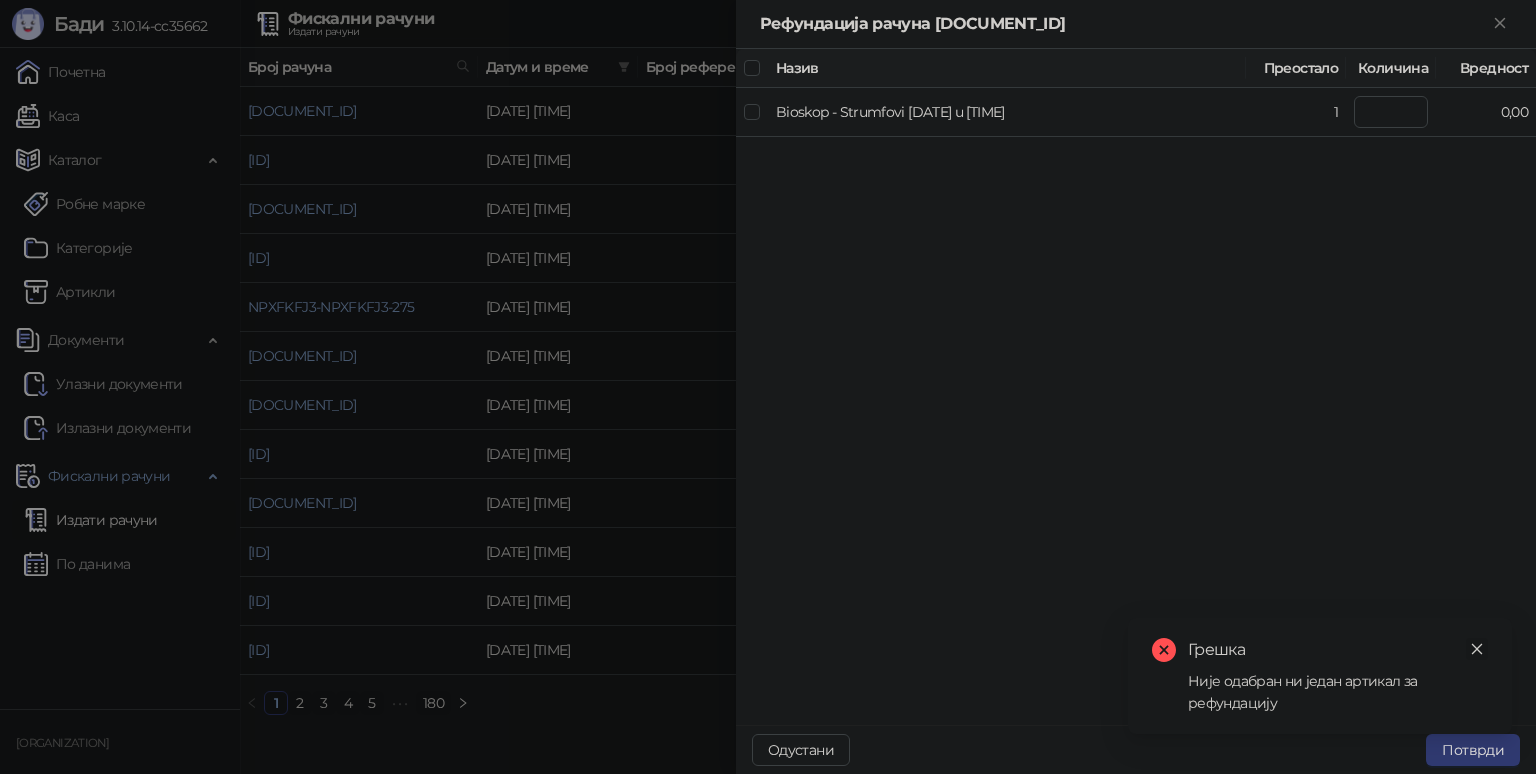 click 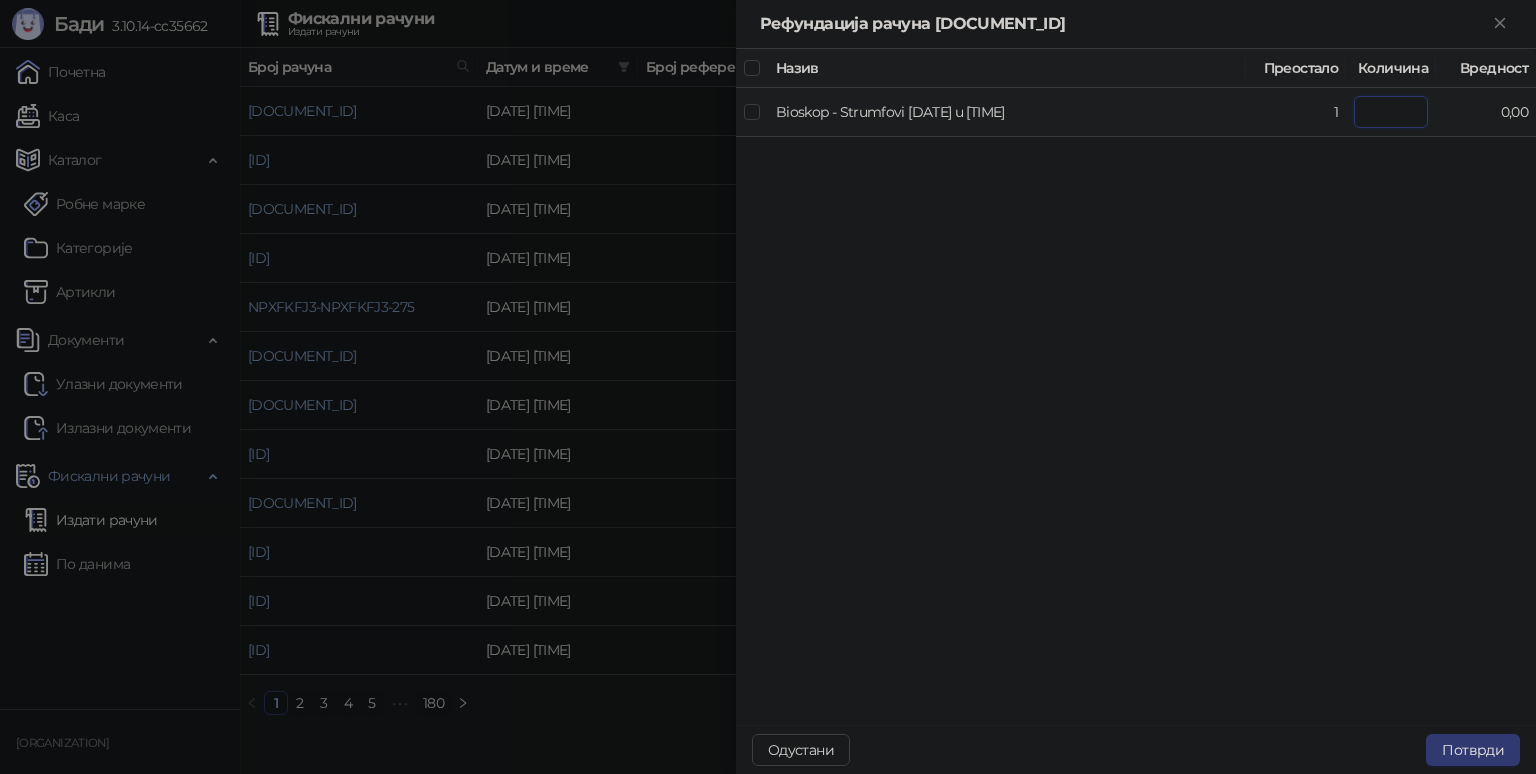 click at bounding box center (1391, 112) 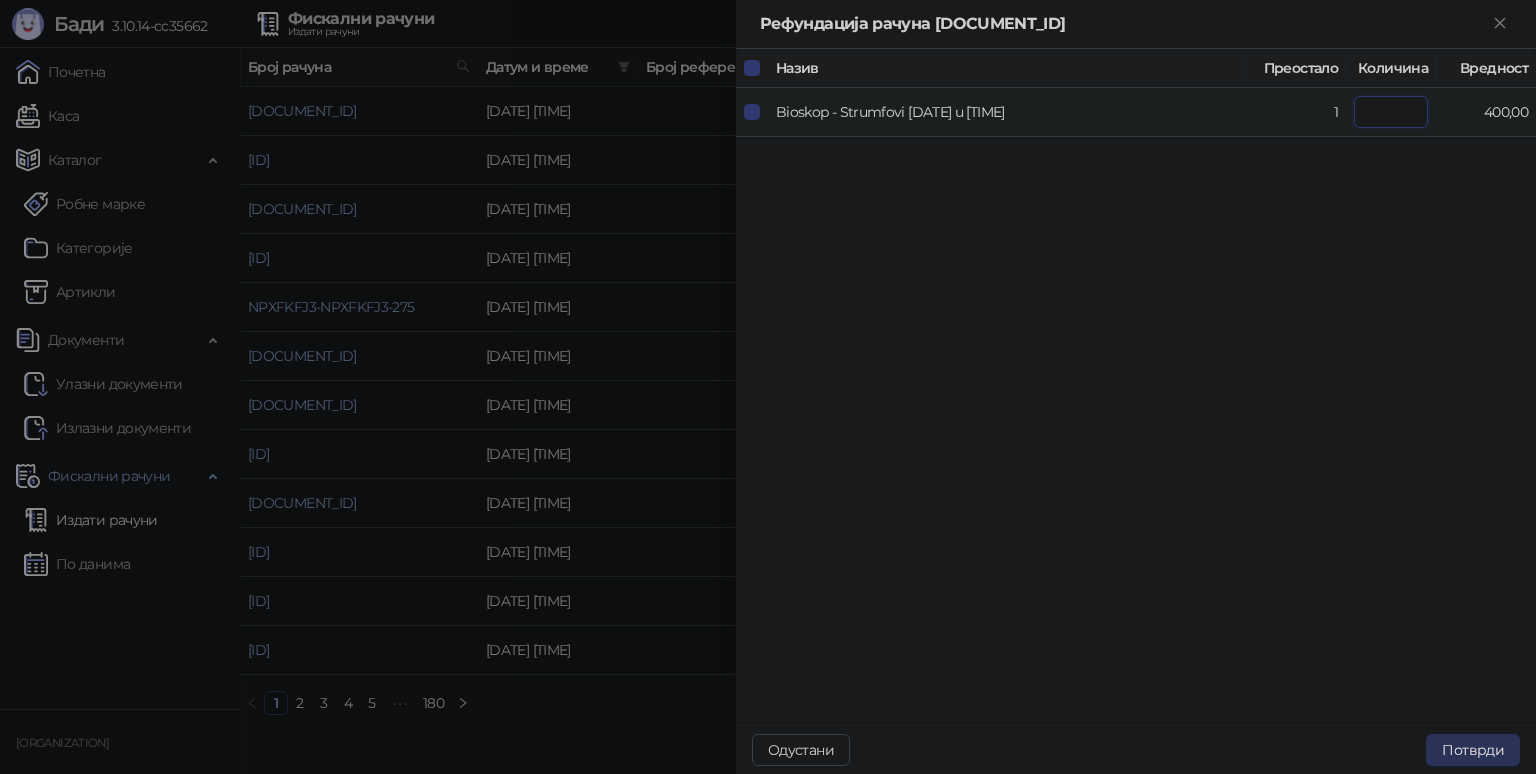 type on "*" 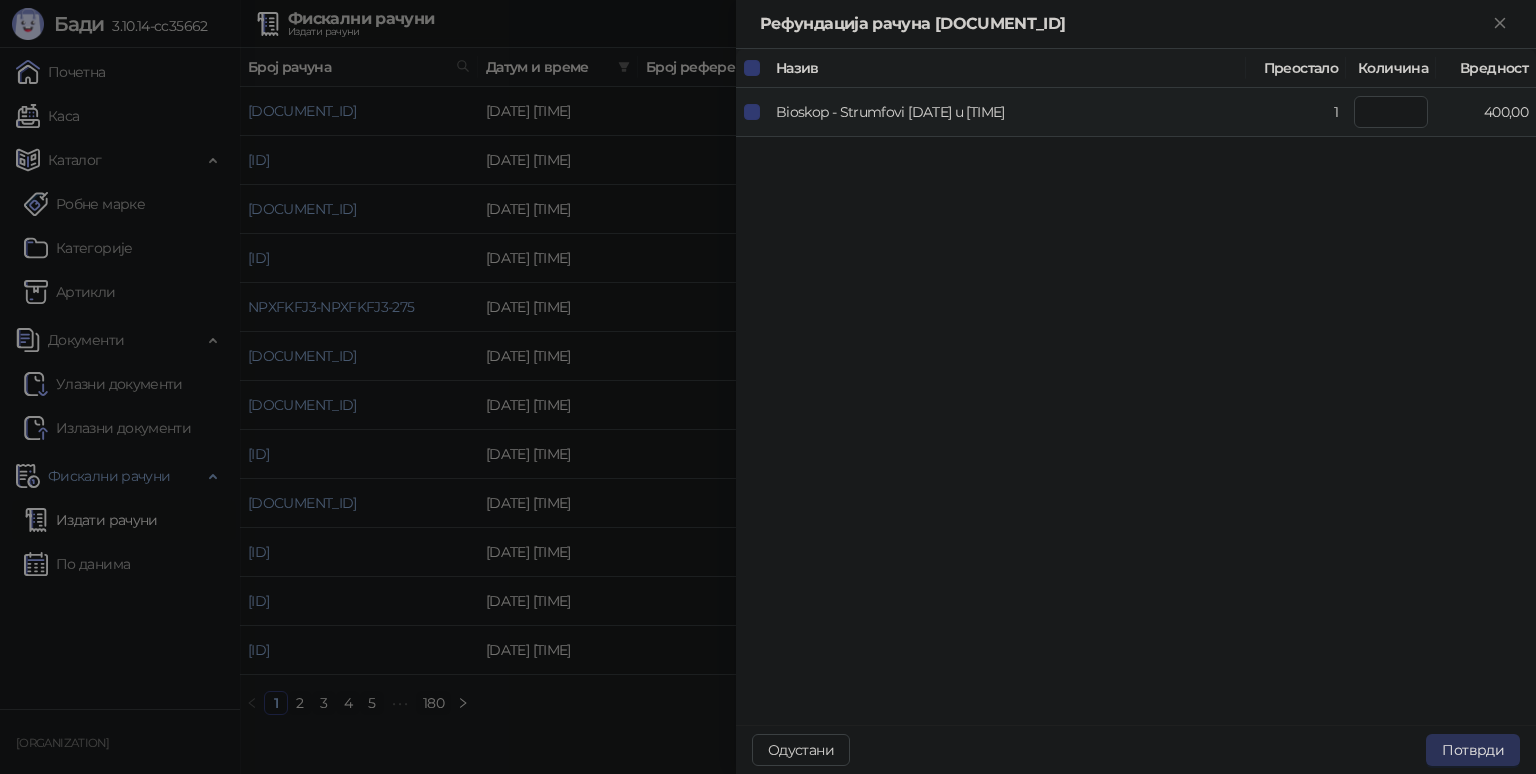 click on "Потврди" at bounding box center (1473, 750) 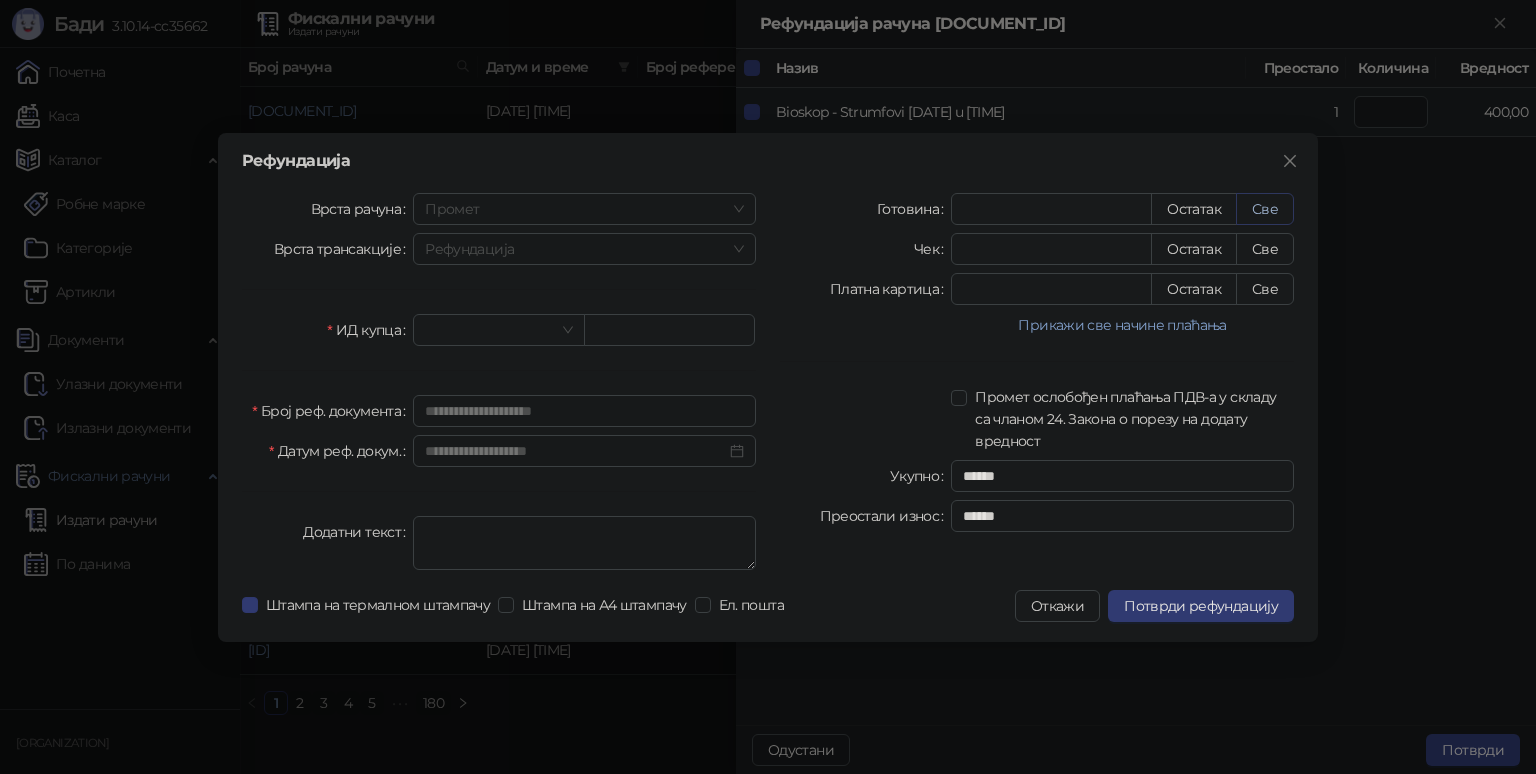 click on "Све" at bounding box center (1265, 209) 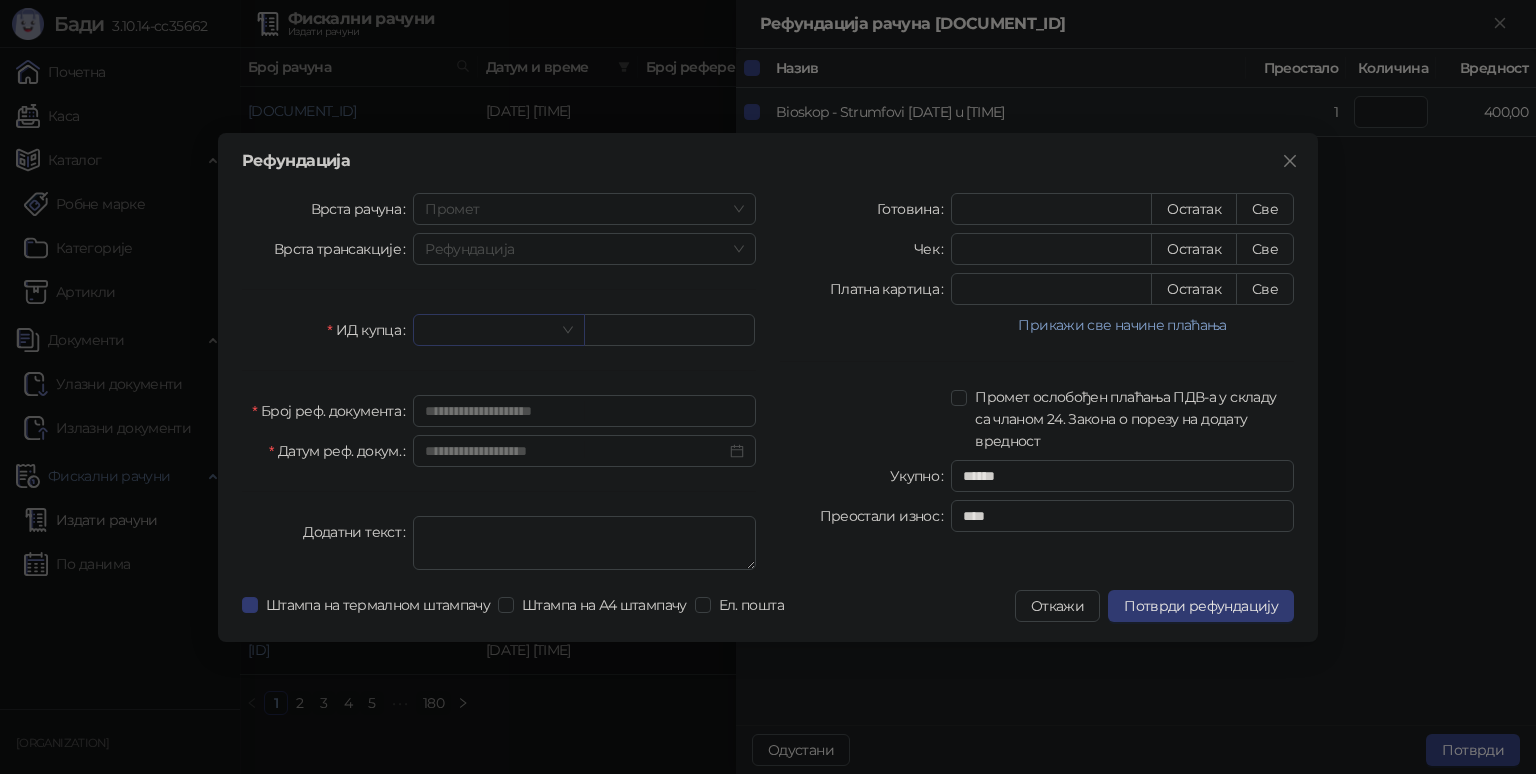 click at bounding box center [489, 330] 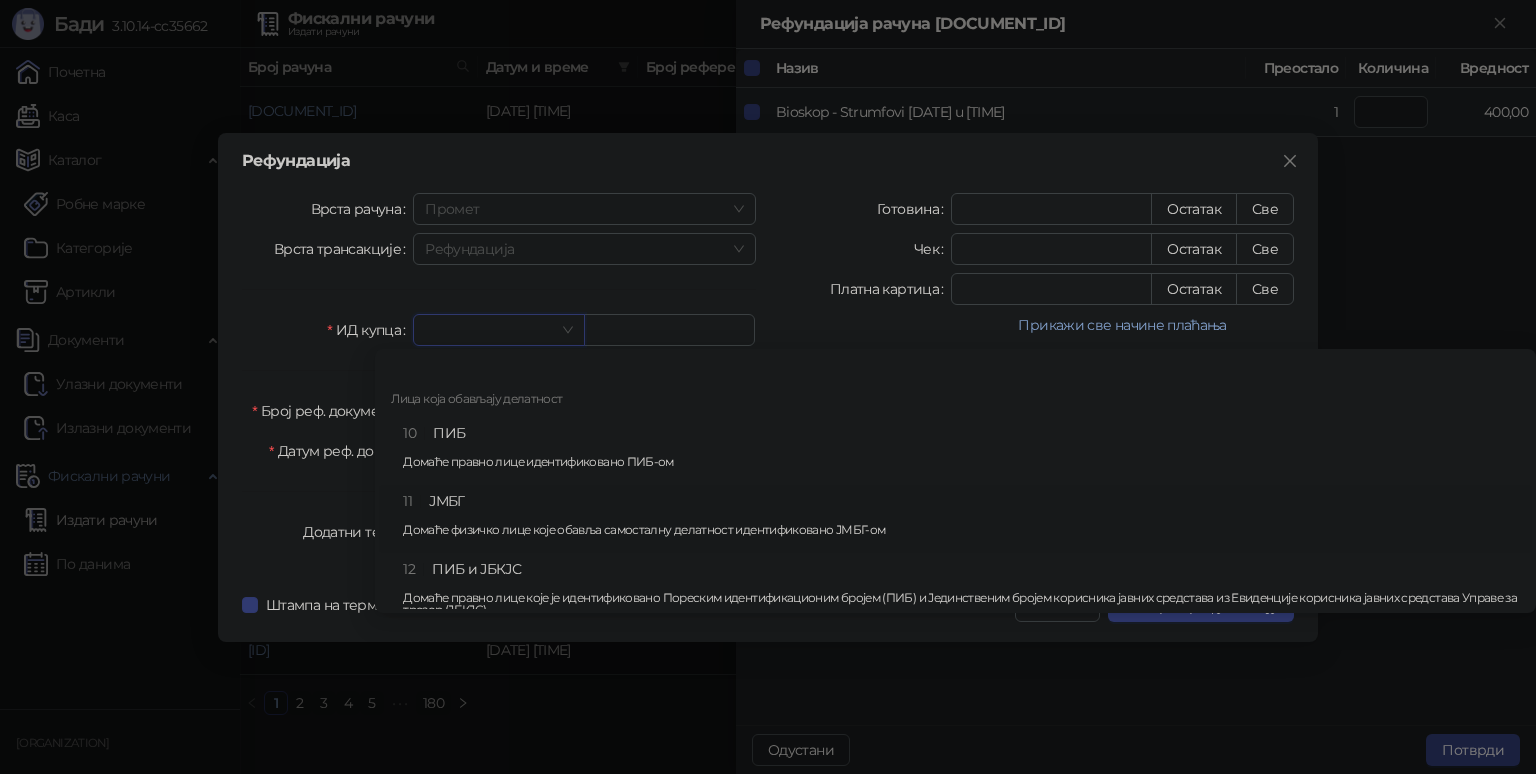 click on "[JMBG] Домаће физичко лице које обавља самосталну делатност идентификовано ЈМБГ-ом" at bounding box center (955, 519) 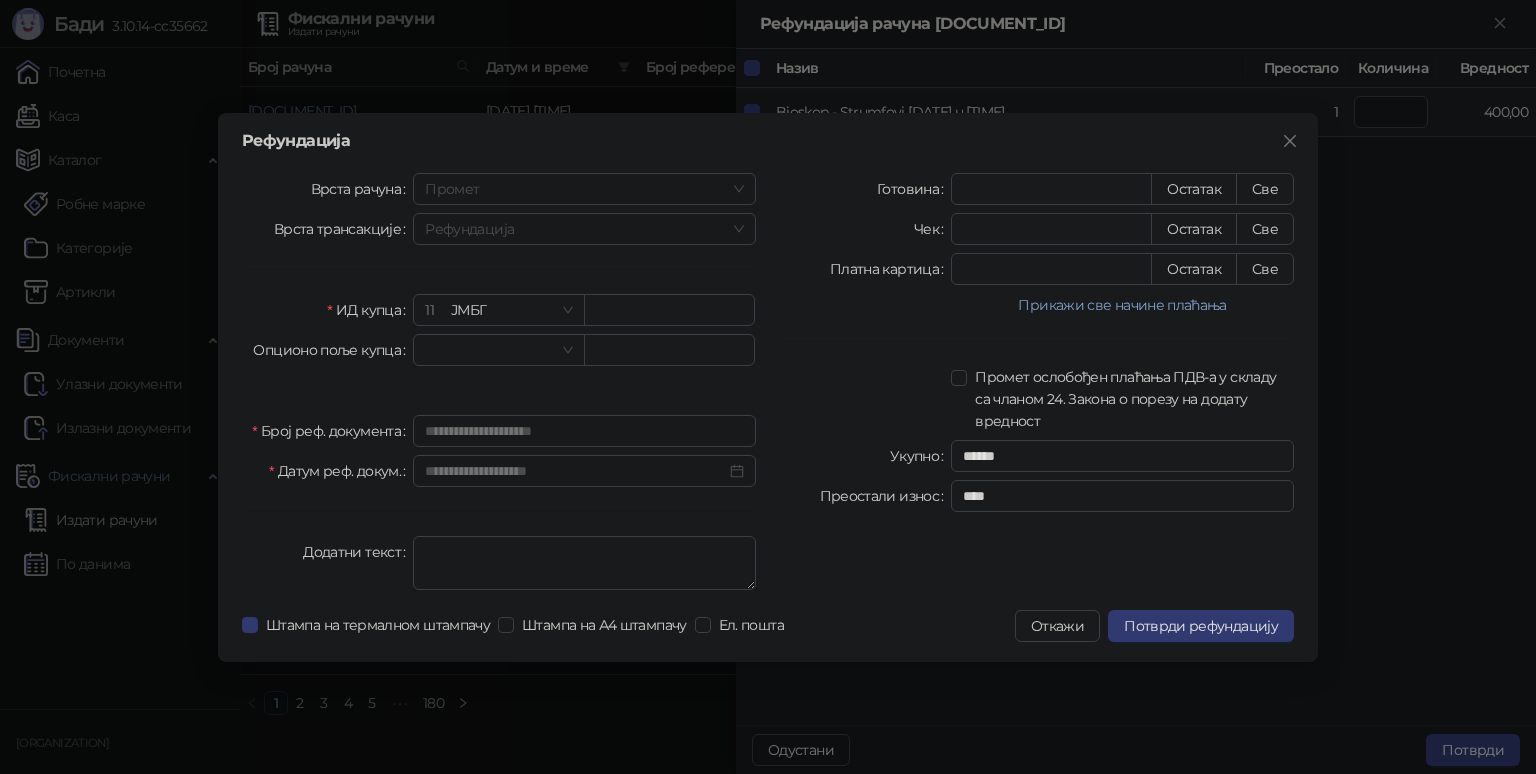 click on "**********" at bounding box center (499, 385) 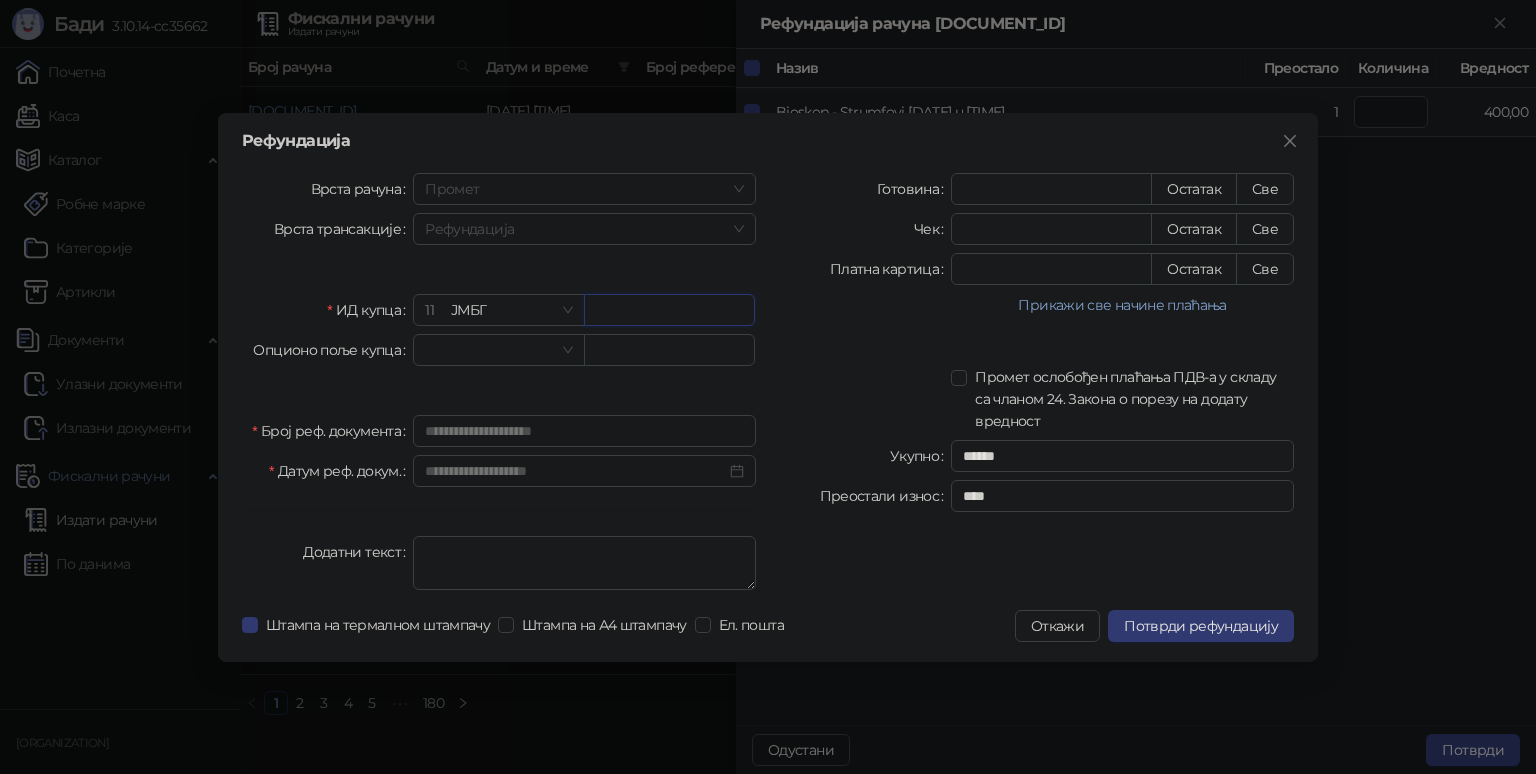 click at bounding box center (669, 310) 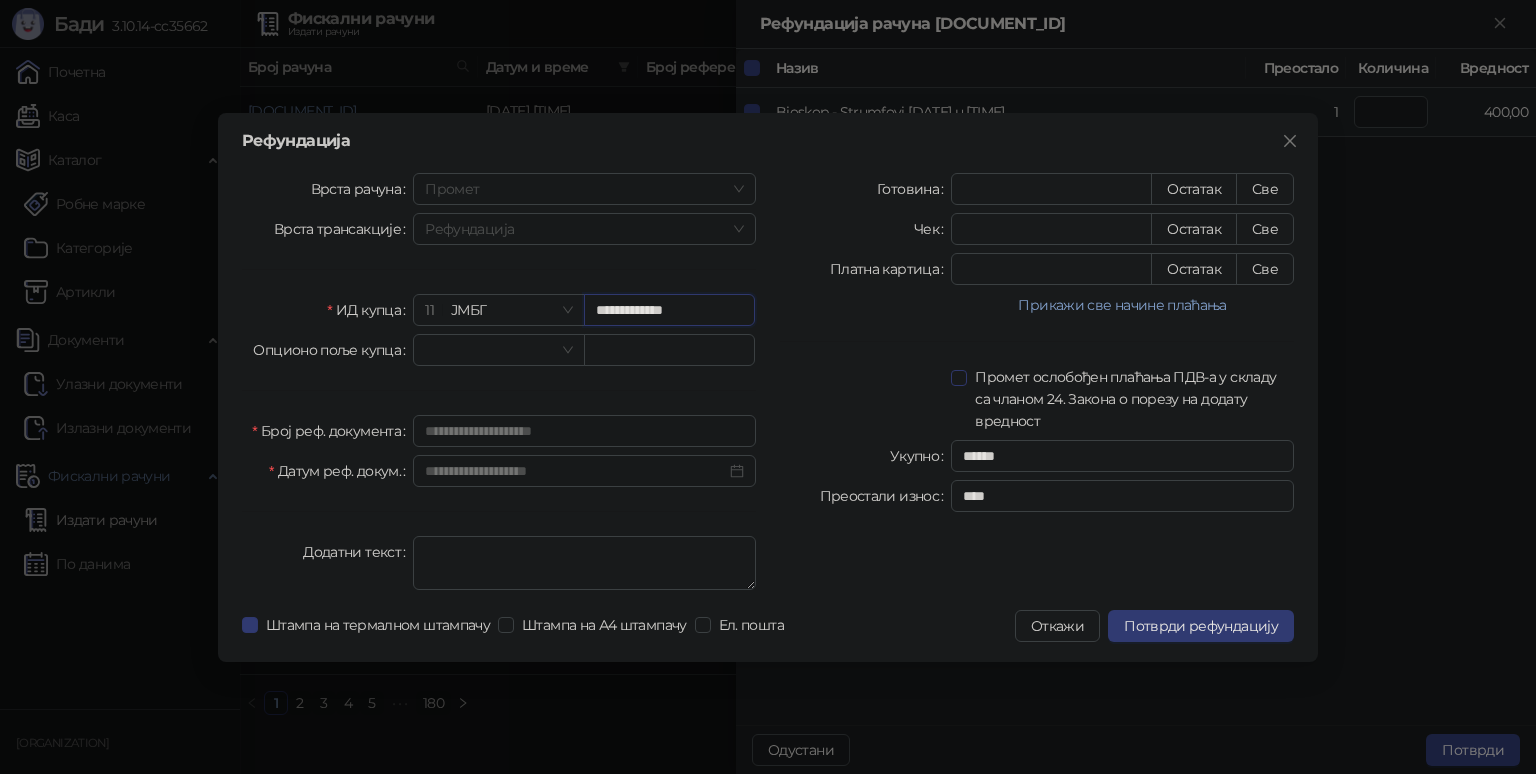 type on "**********" 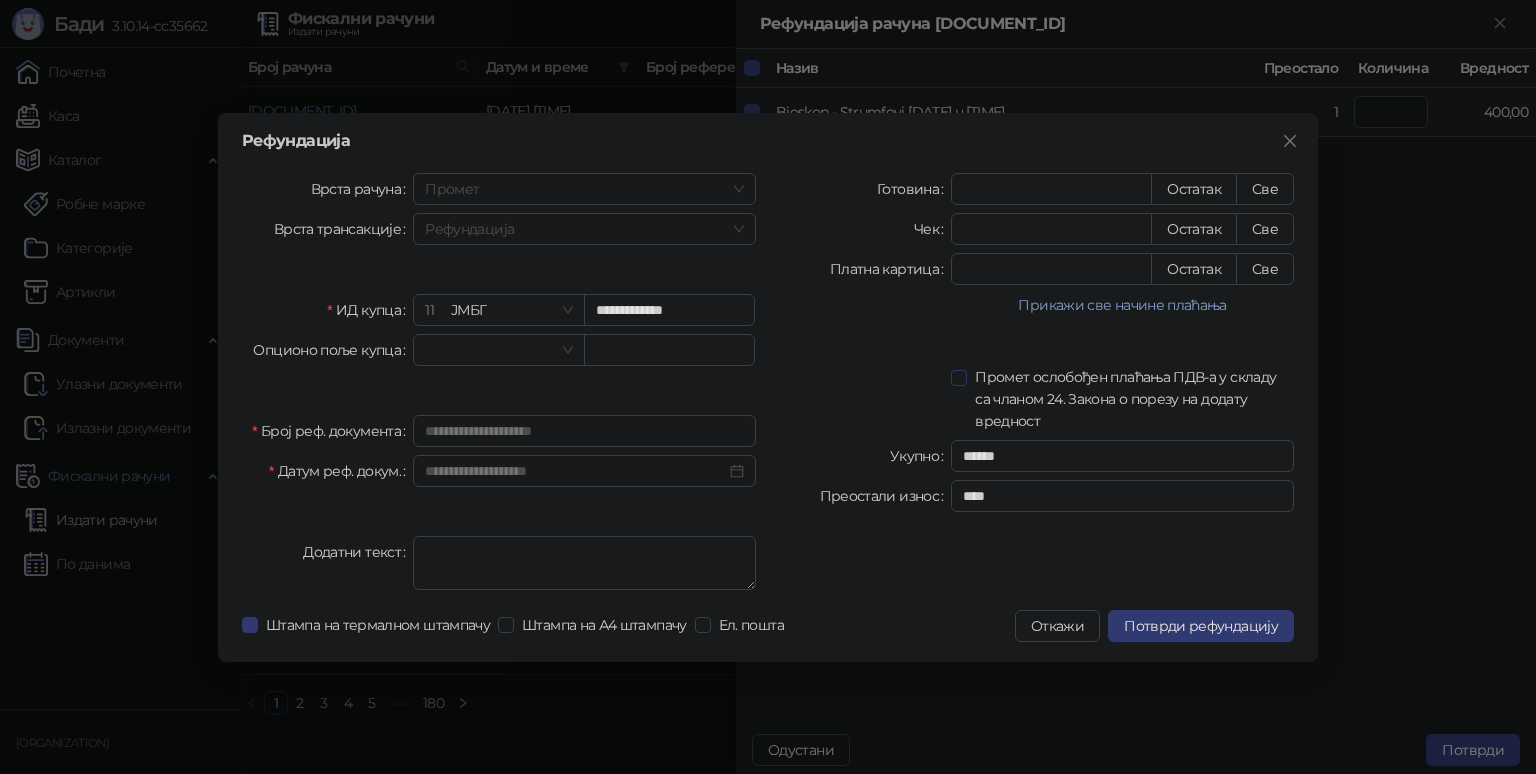 click on "Промет ослобођен плаћања ПДВ-а у складу са чланом 24. Закона о порезу на додату вредност" at bounding box center (1122, 399) 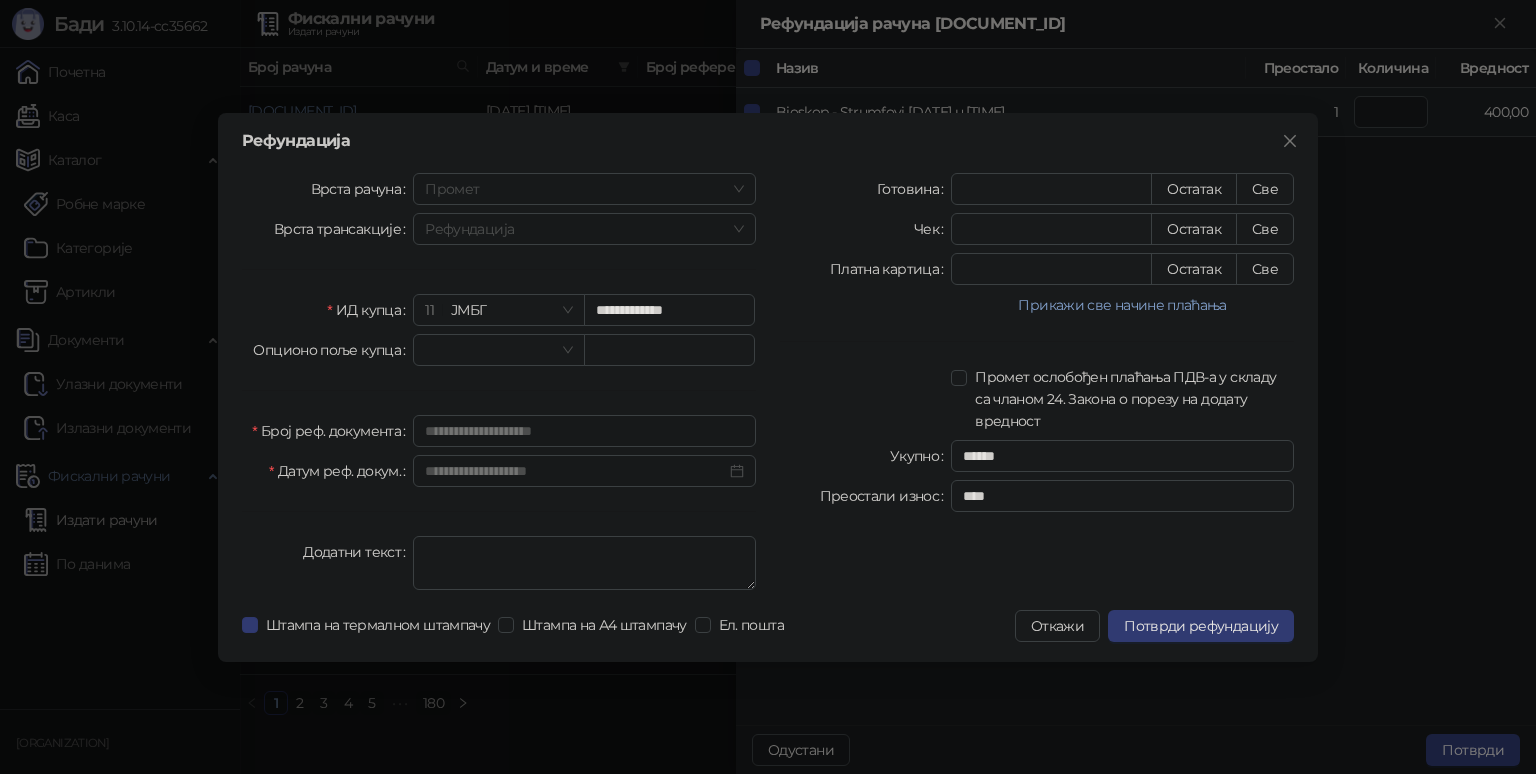 click at bounding box center [865, 399] 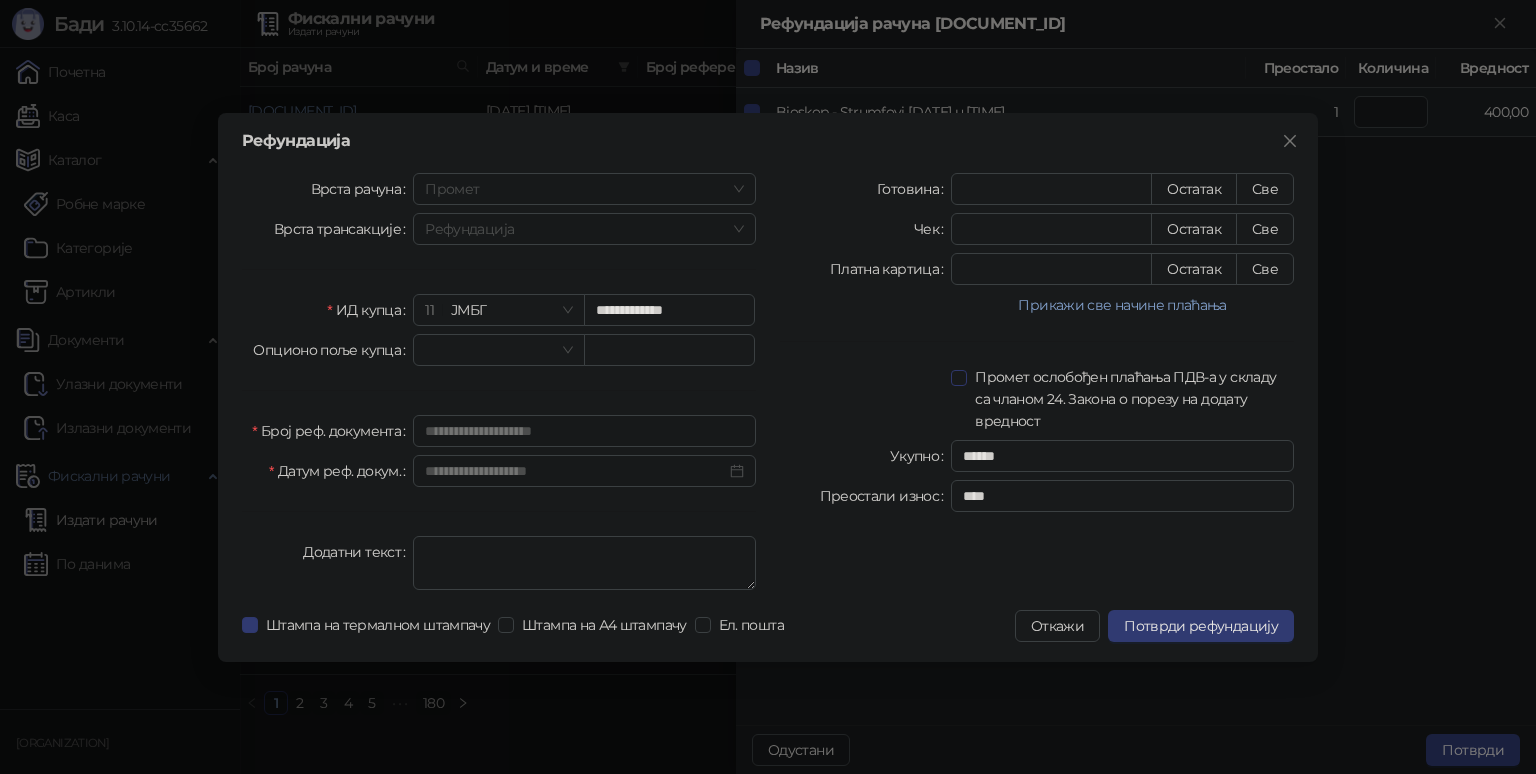 click on "Промет ослобођен плаћања ПДВ-а у складу са чланом 24. Закона о порезу на додату вредност" at bounding box center (1130, 399) 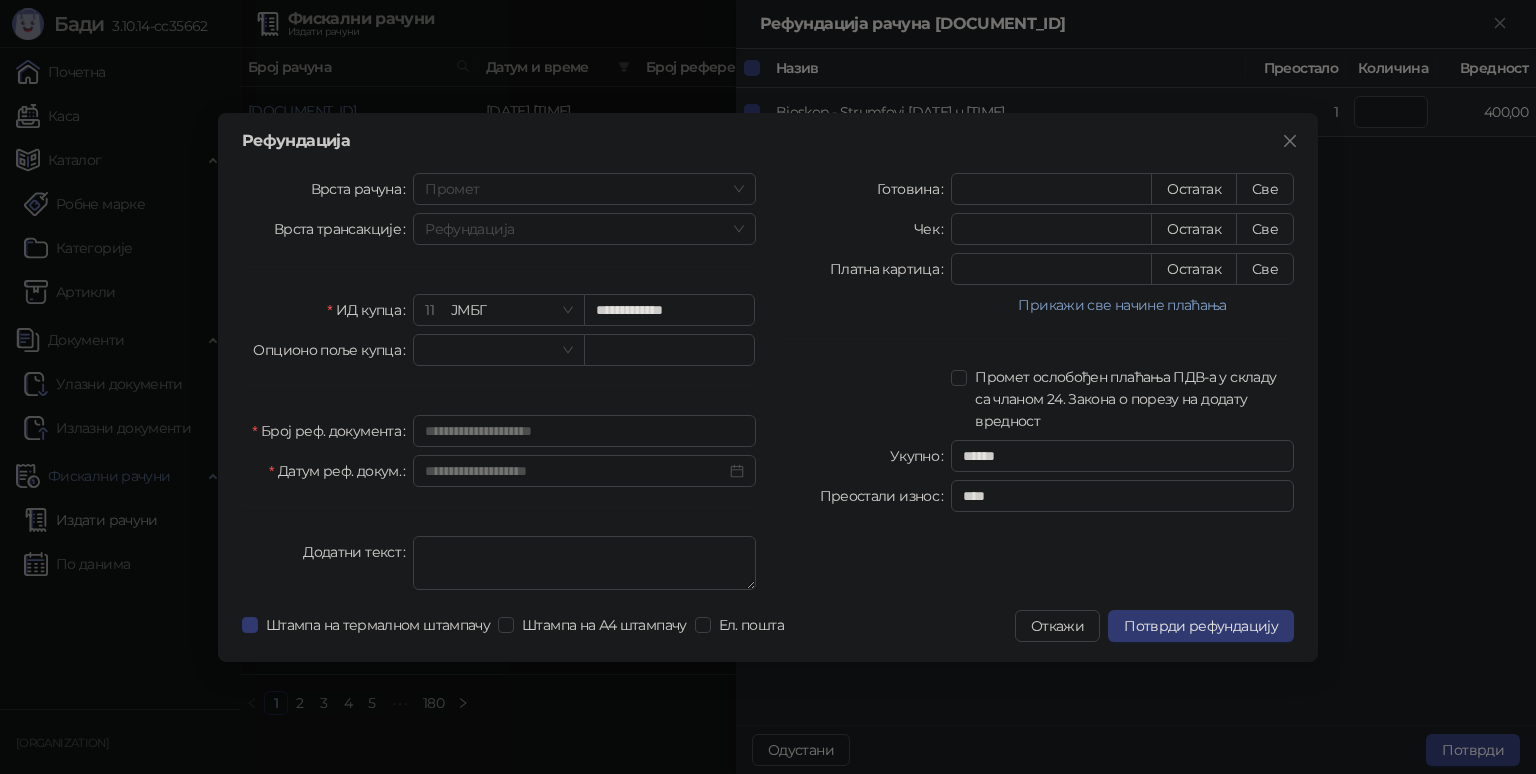 click on "Готовина *** Остатак Све Чек * Остатак Све Платна картица * Остатак Све Прикажи све начине плаћања Пренос на рачун * Остатак Све Ваучер * Остатак Све Инстант плаћање * Остатак Све Друго безготовинско * Остатак Све   Промет ослобођен плаћања ПДВ-а у складу са чланом 24. Закона о порезу на додату вредност Укупно ****** Преостали износ ****" at bounding box center (1037, 385) 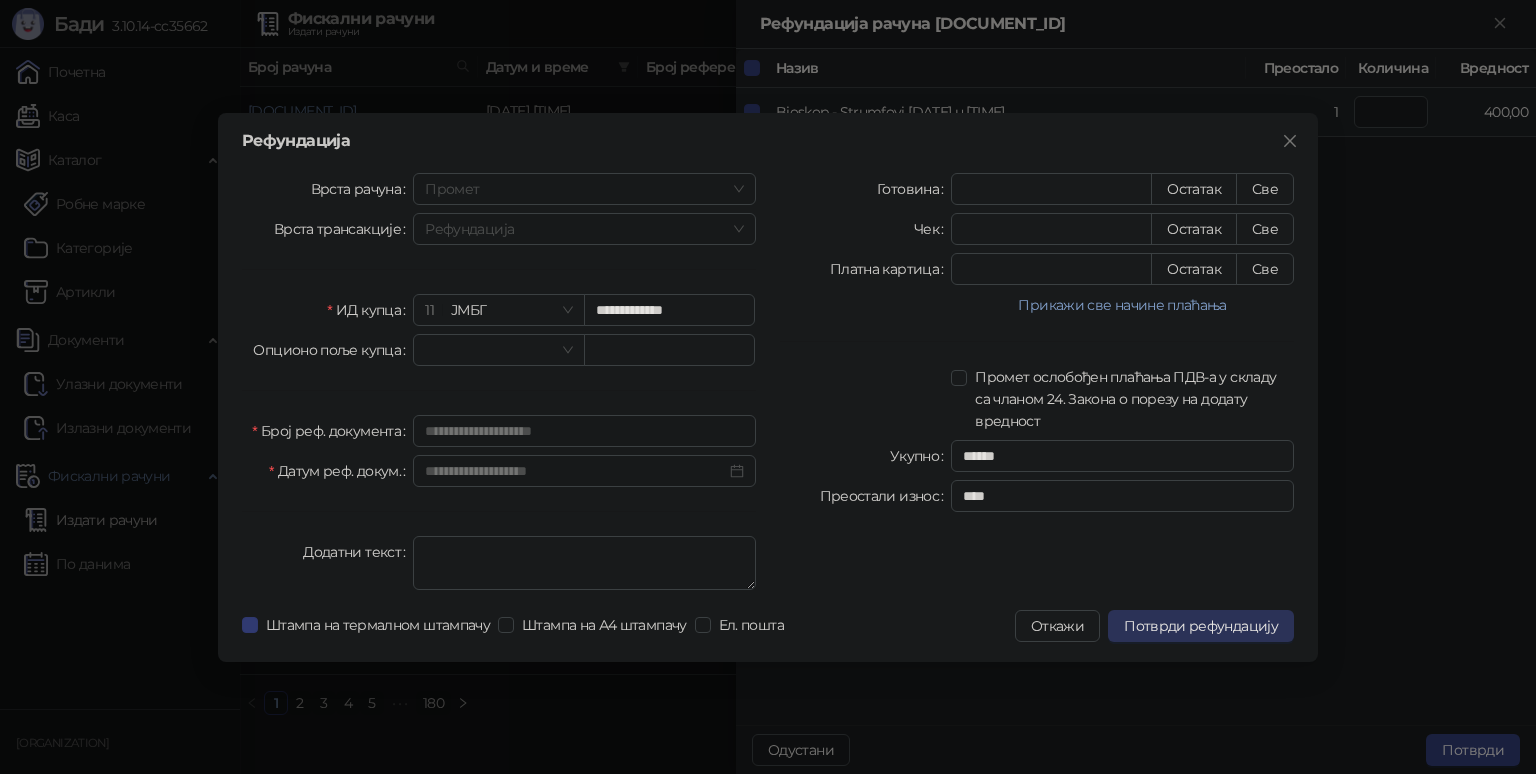 click on "Потврди рефундацију" at bounding box center [1201, 626] 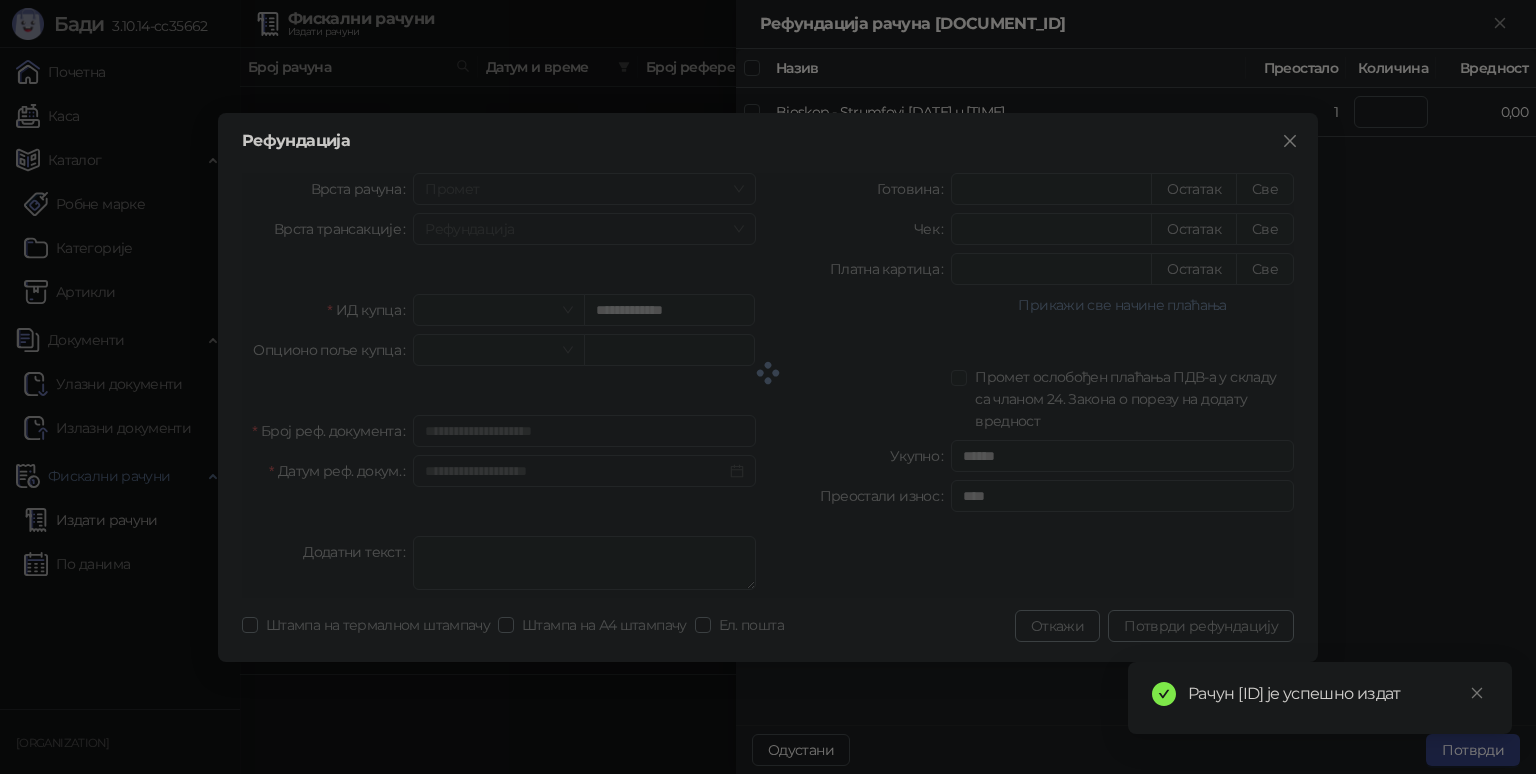 type 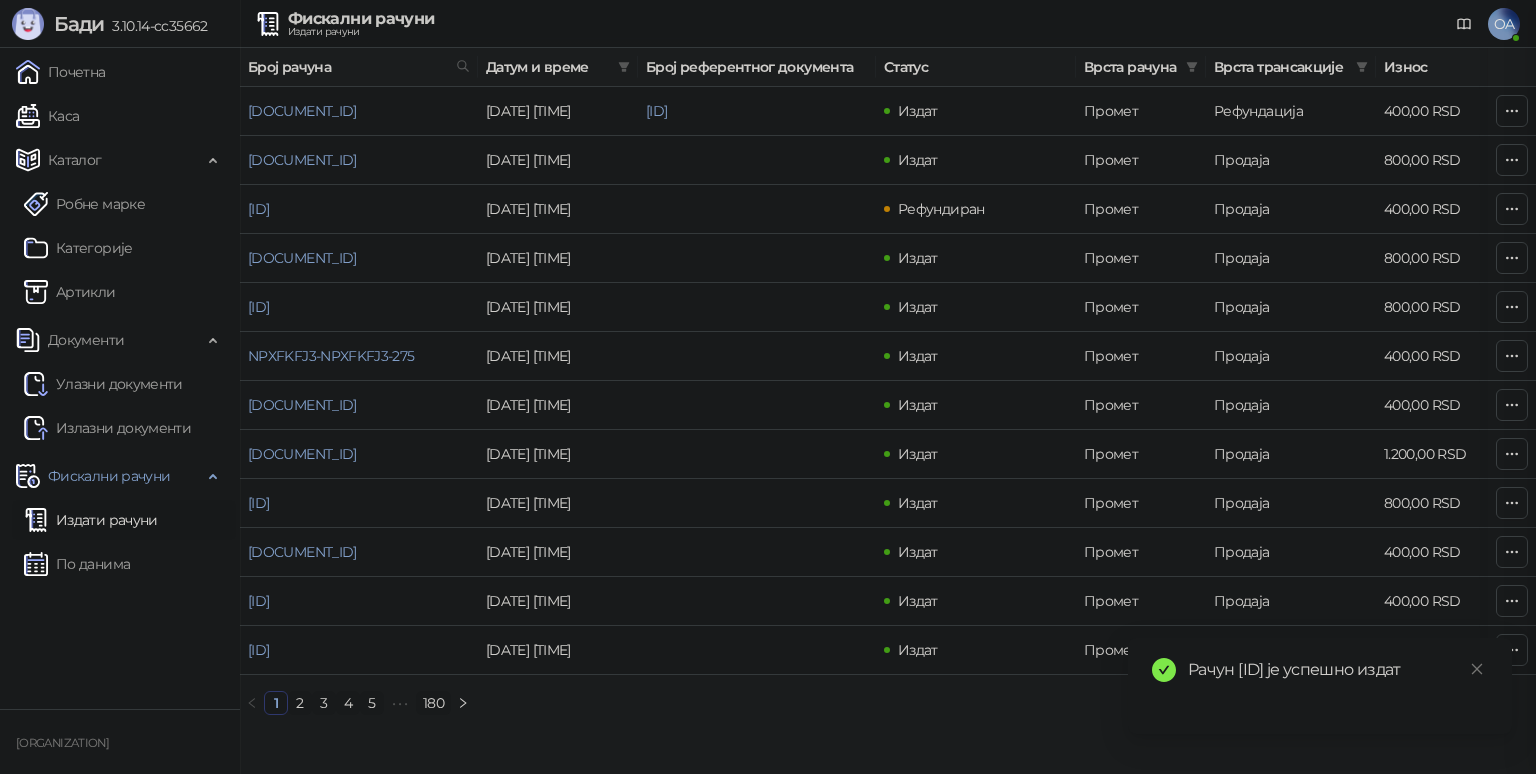 click on "**********" at bounding box center (768, 387) 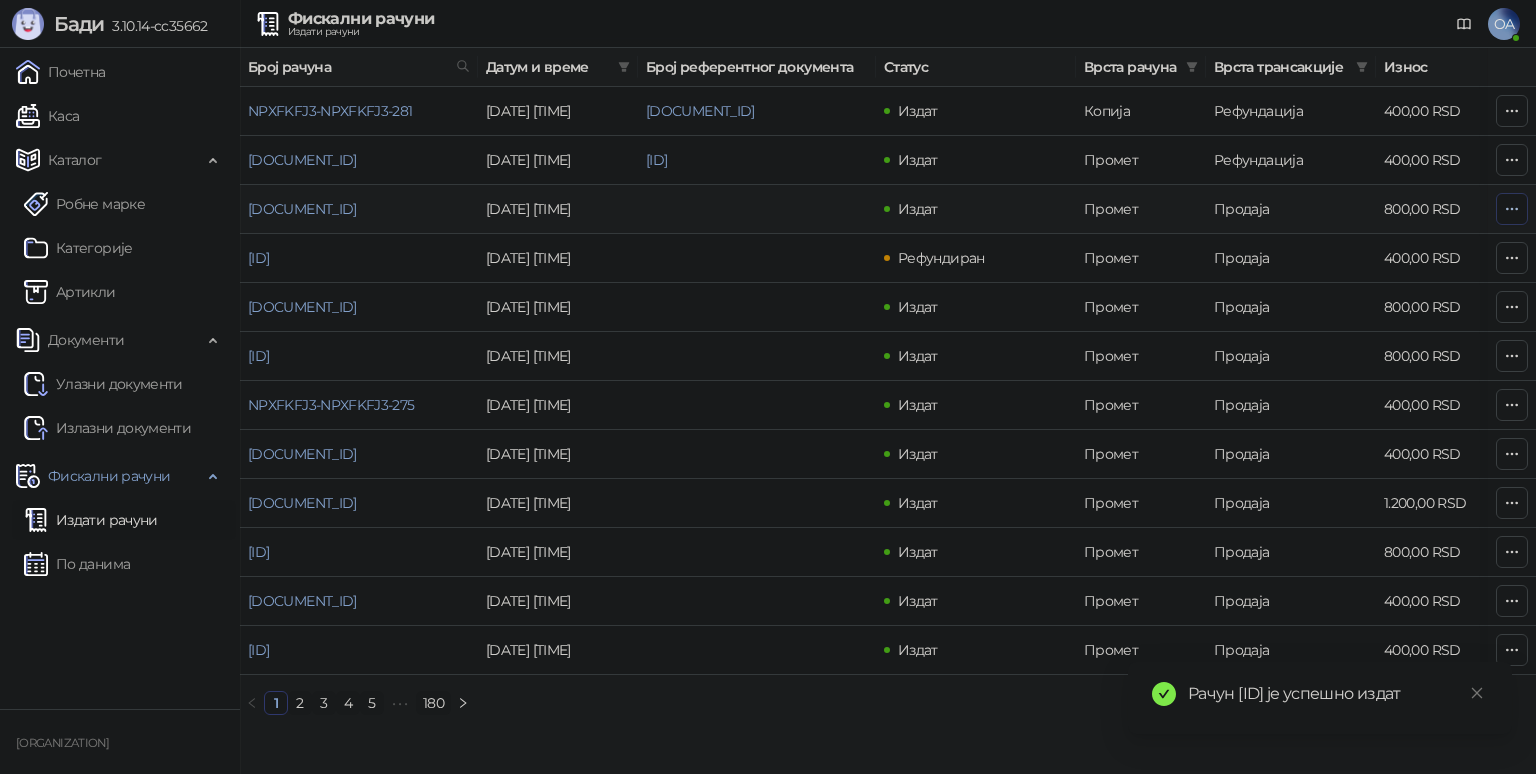 click 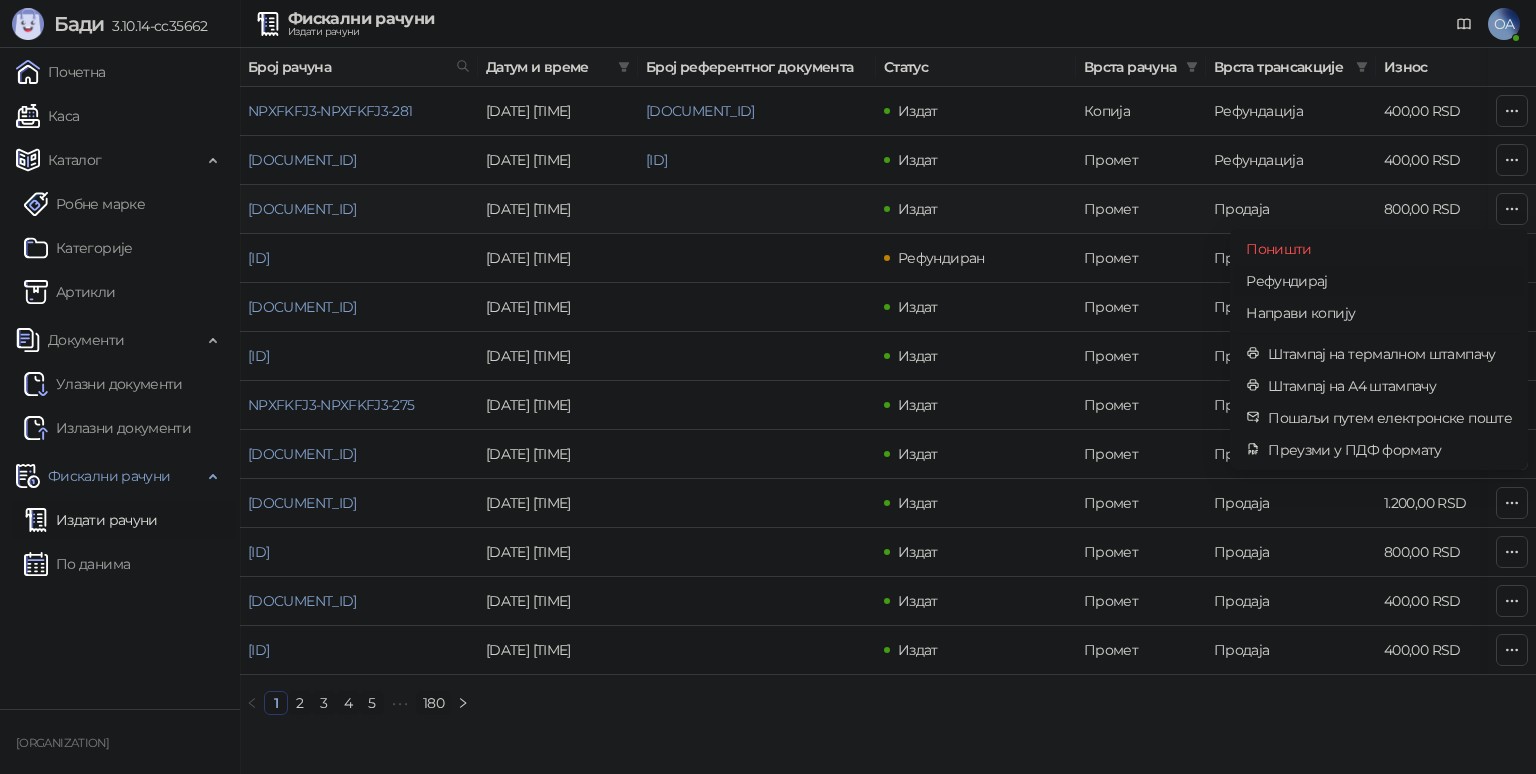 click on "Рефундирај" at bounding box center (1379, 281) 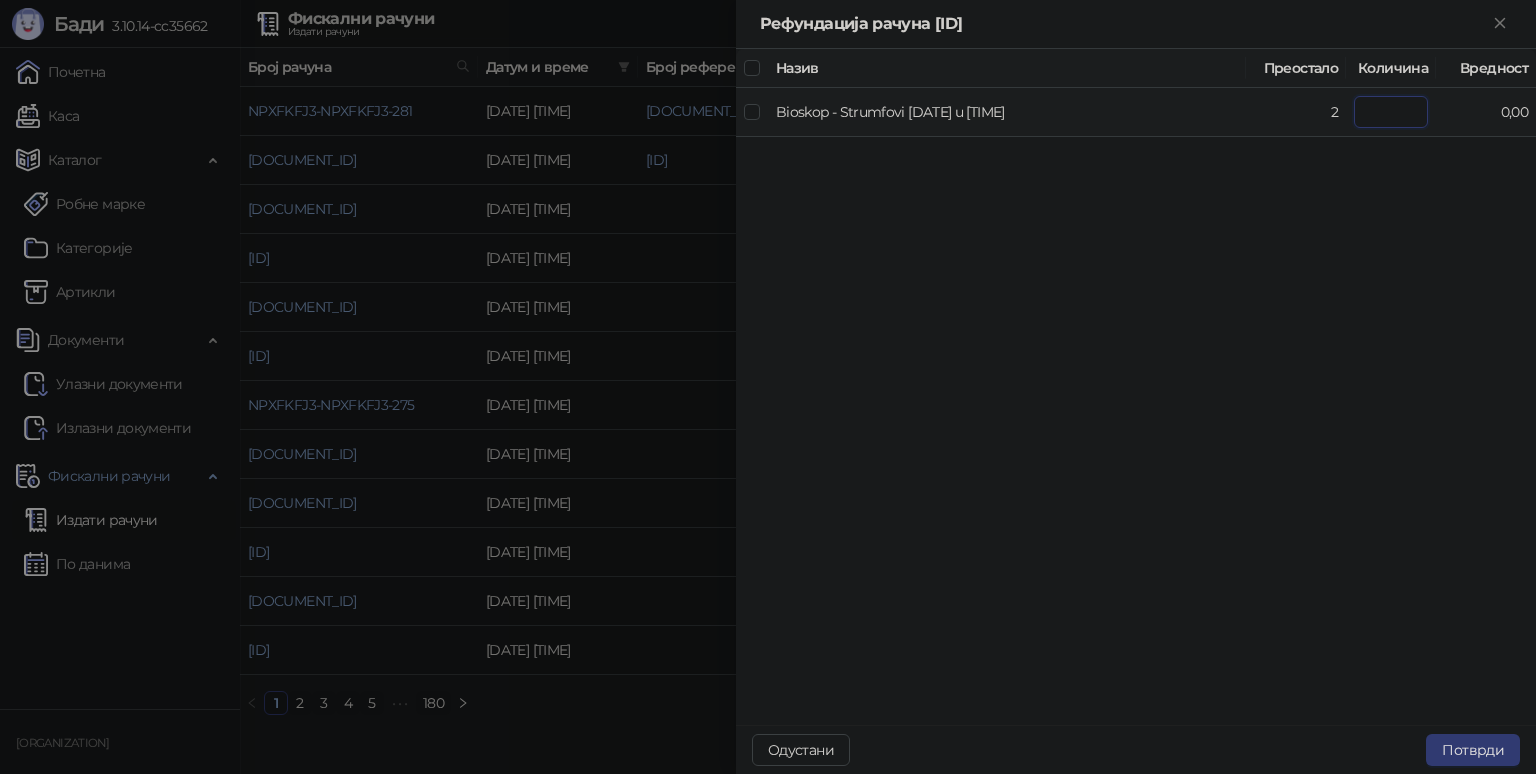 click at bounding box center [1391, 112] 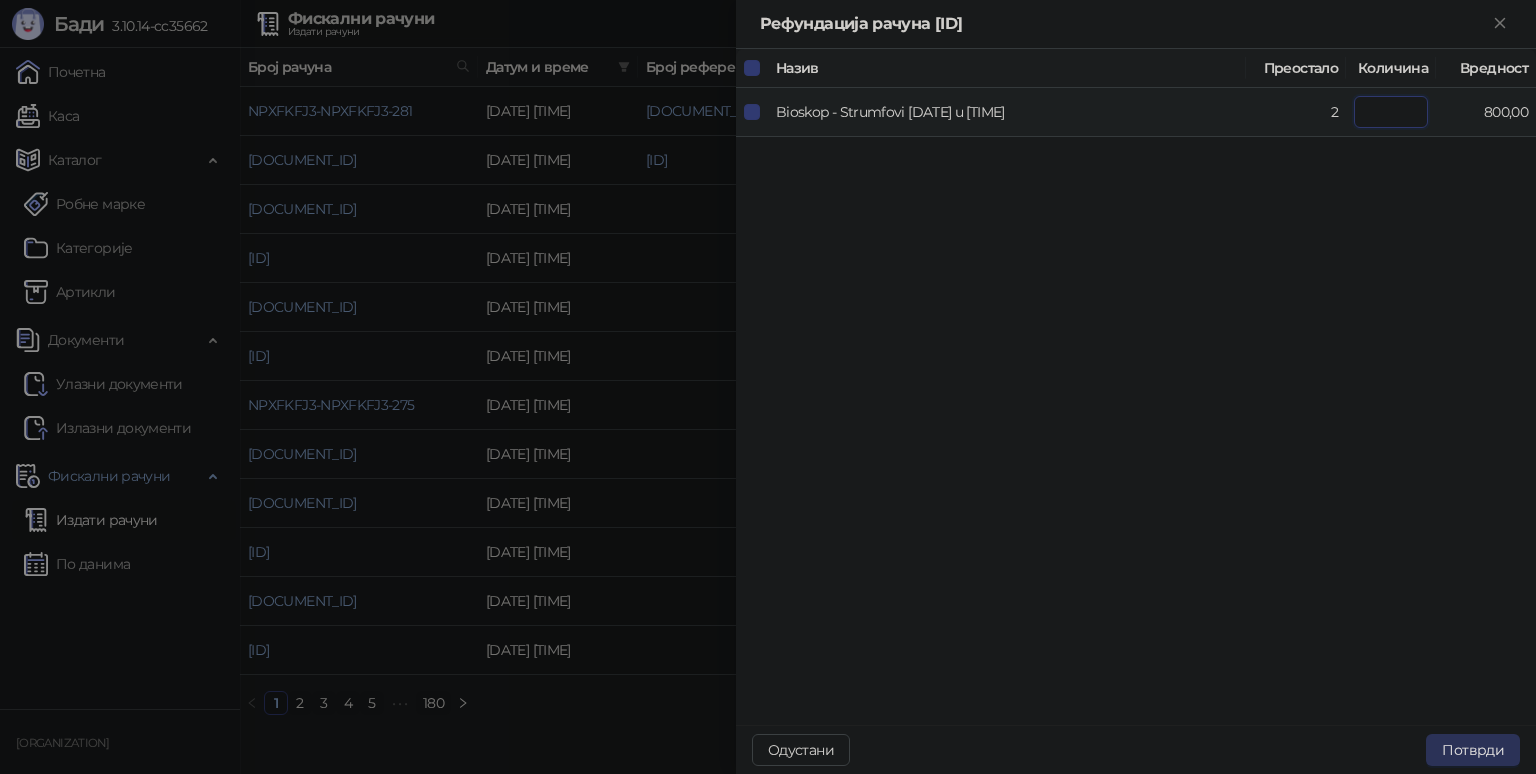 type on "*" 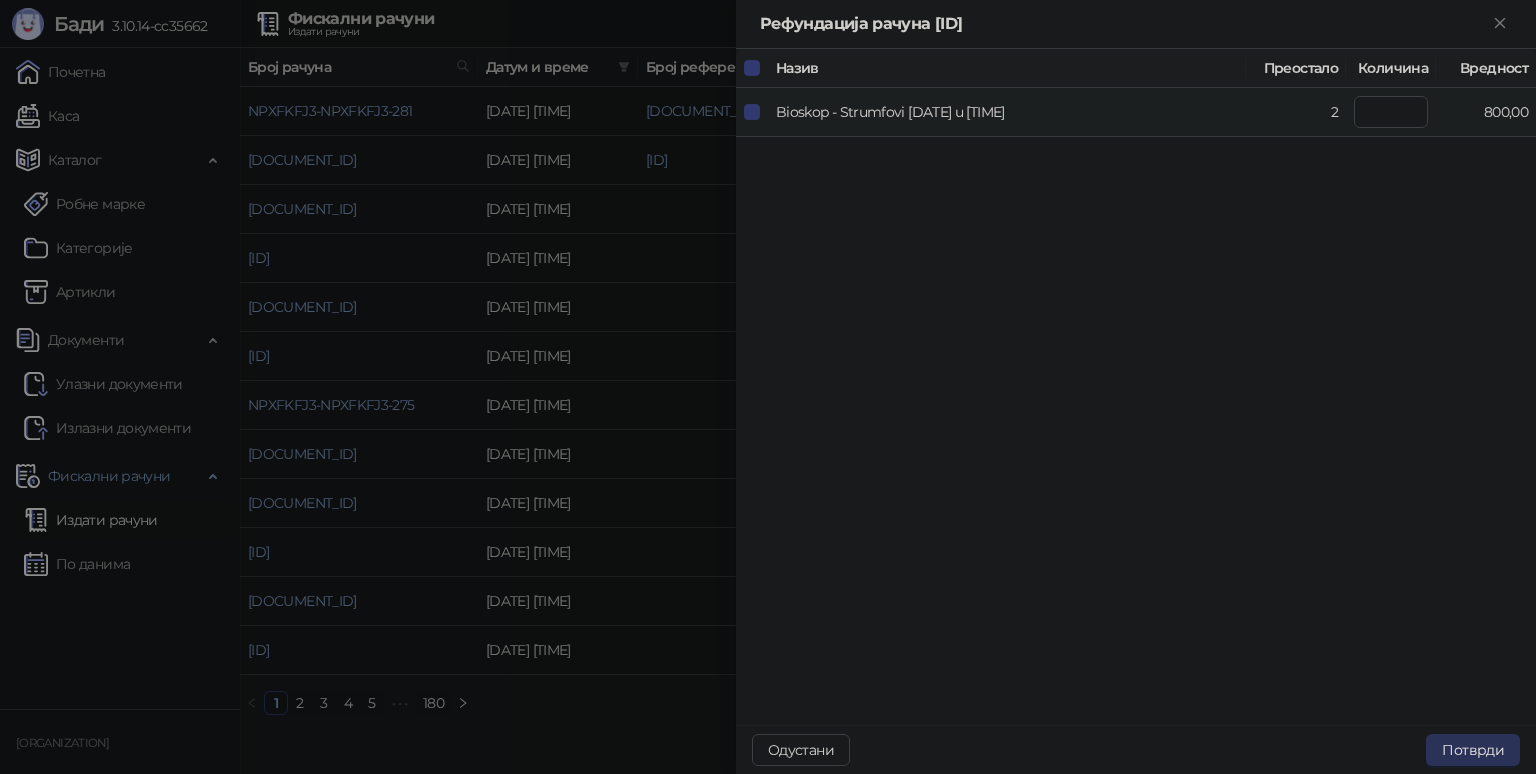 click on "Потврди" at bounding box center (1473, 750) 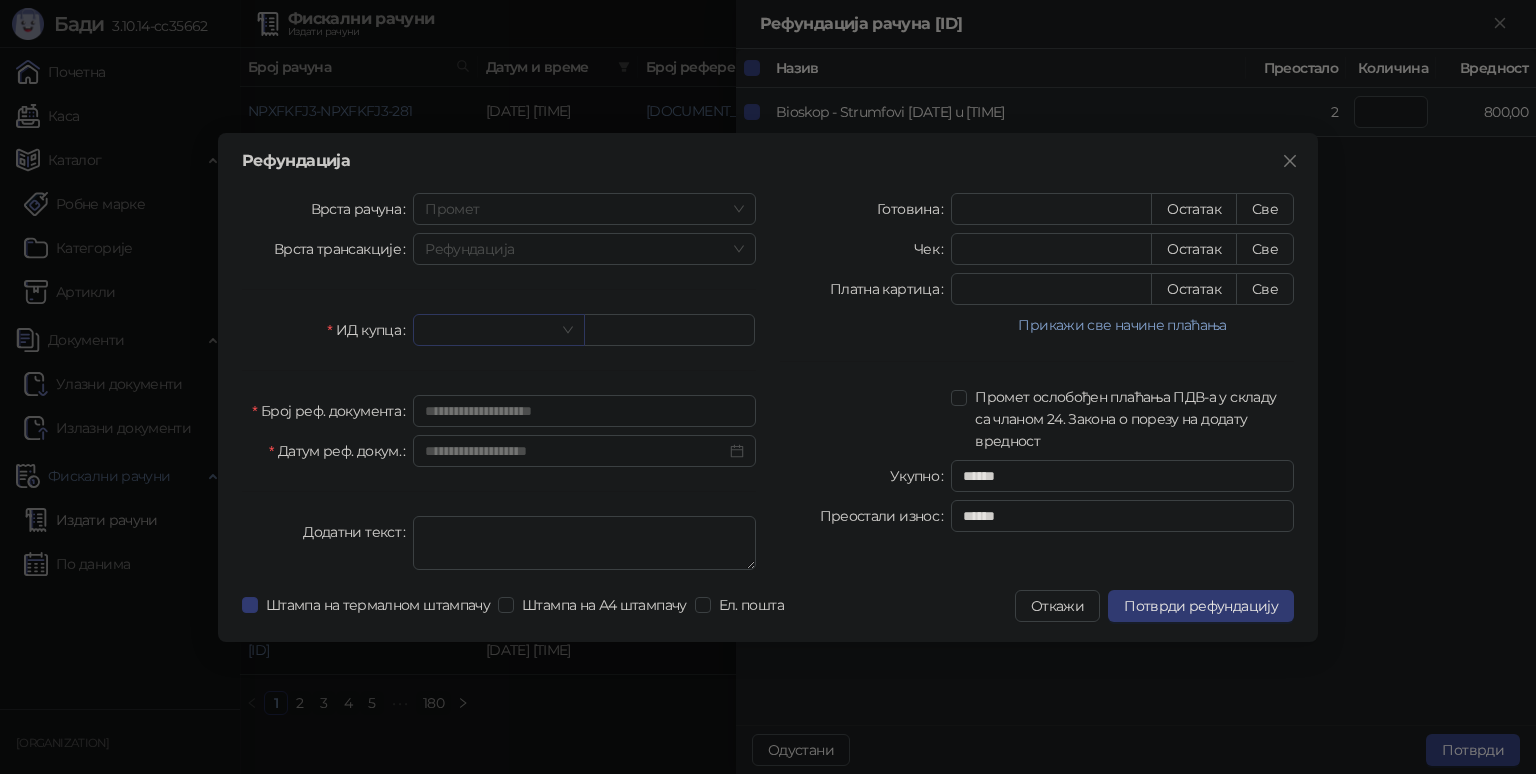 click at bounding box center [489, 330] 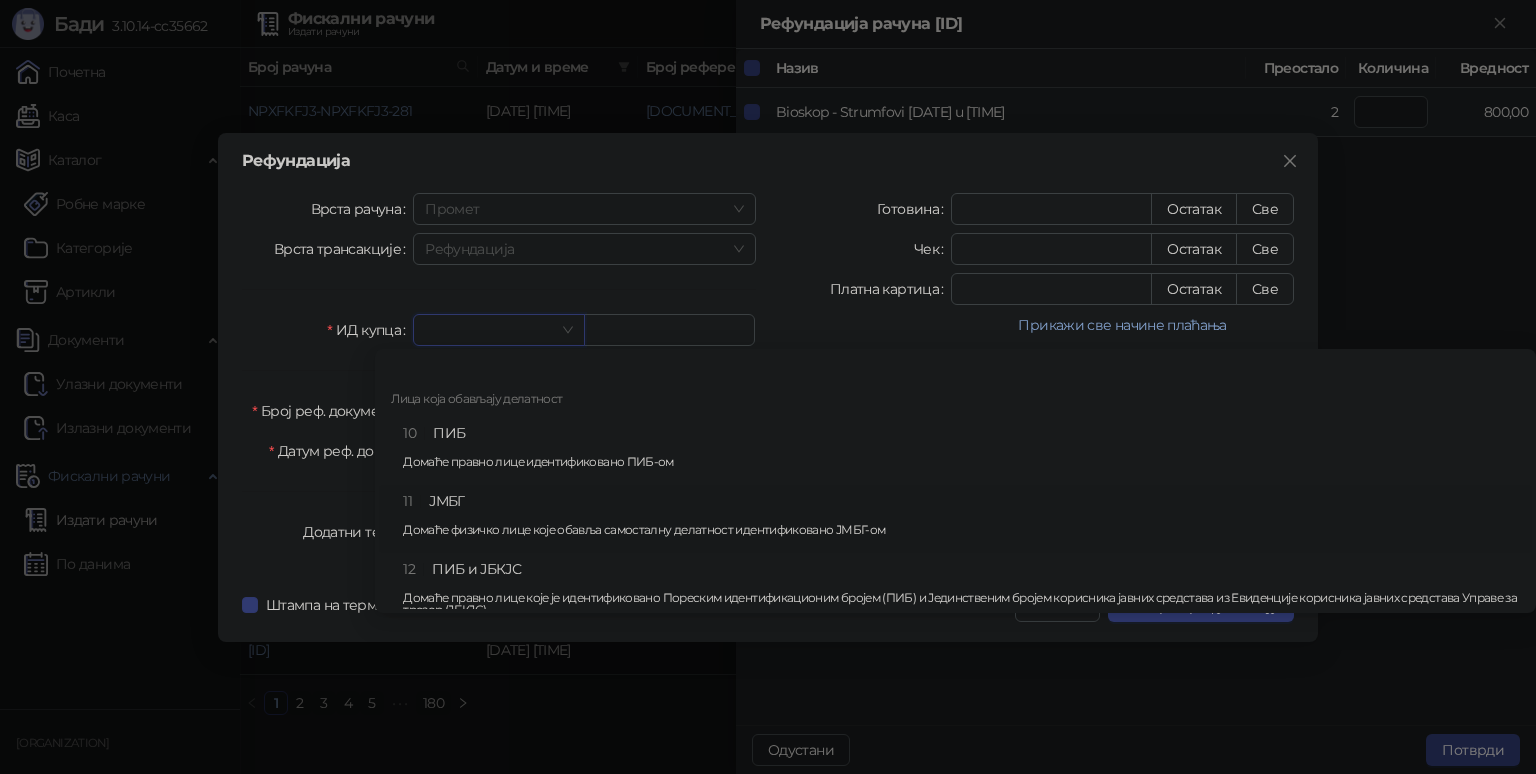 click on "[JMBG] Домаће физичко лице које обавља самосталну делатност идентификовано ЈМБГ-ом" at bounding box center [961, 519] 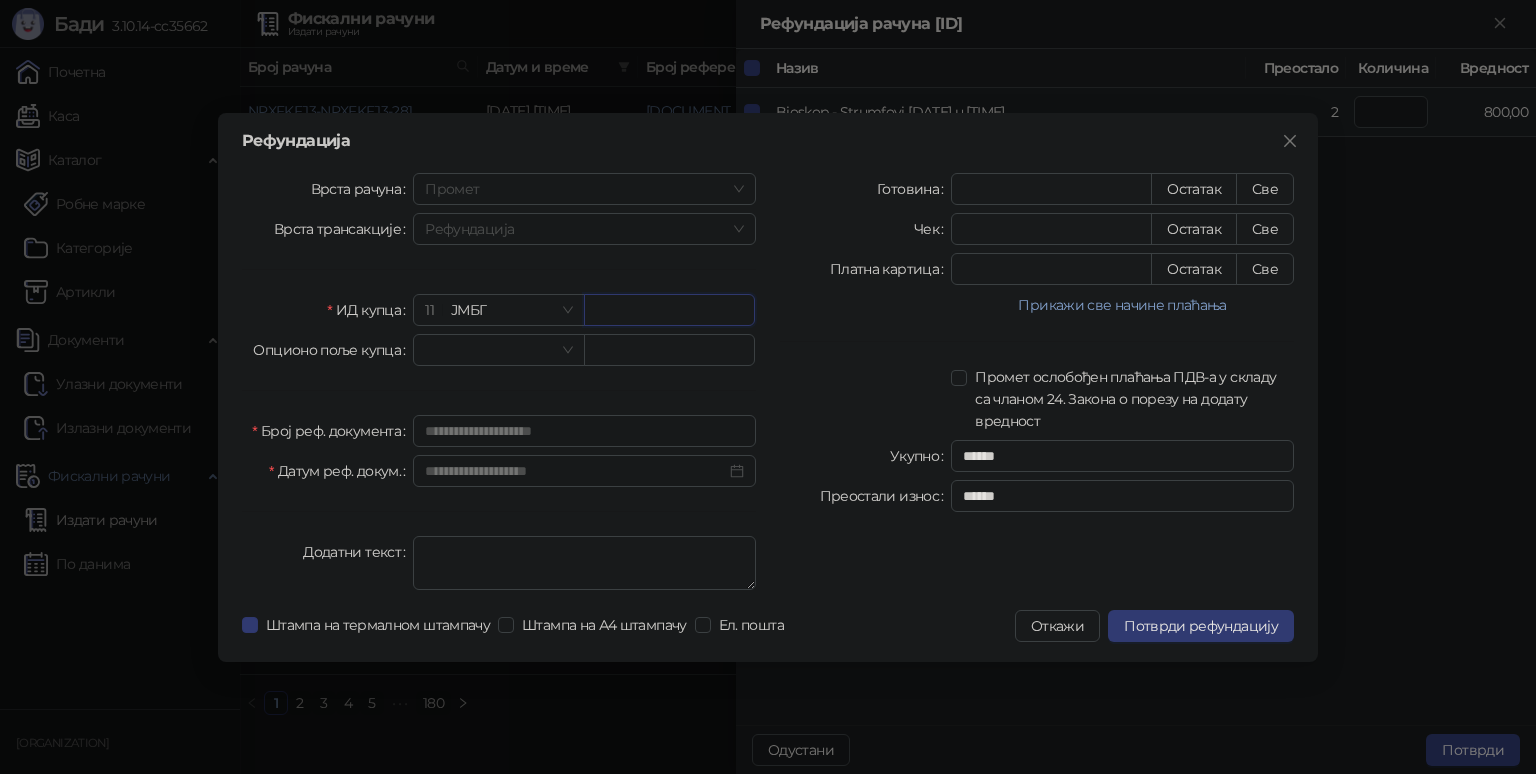 click at bounding box center (669, 310) 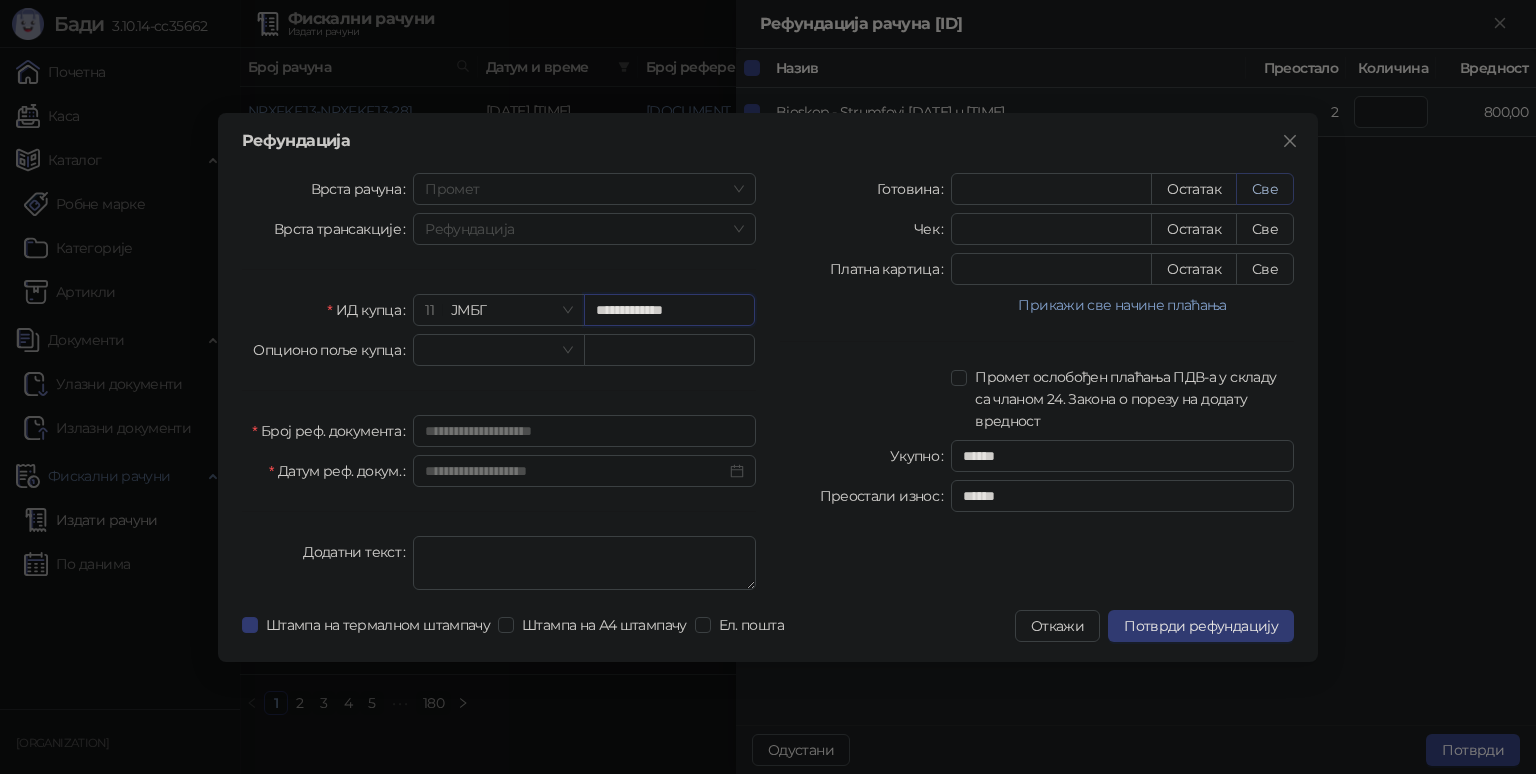 type on "**********" 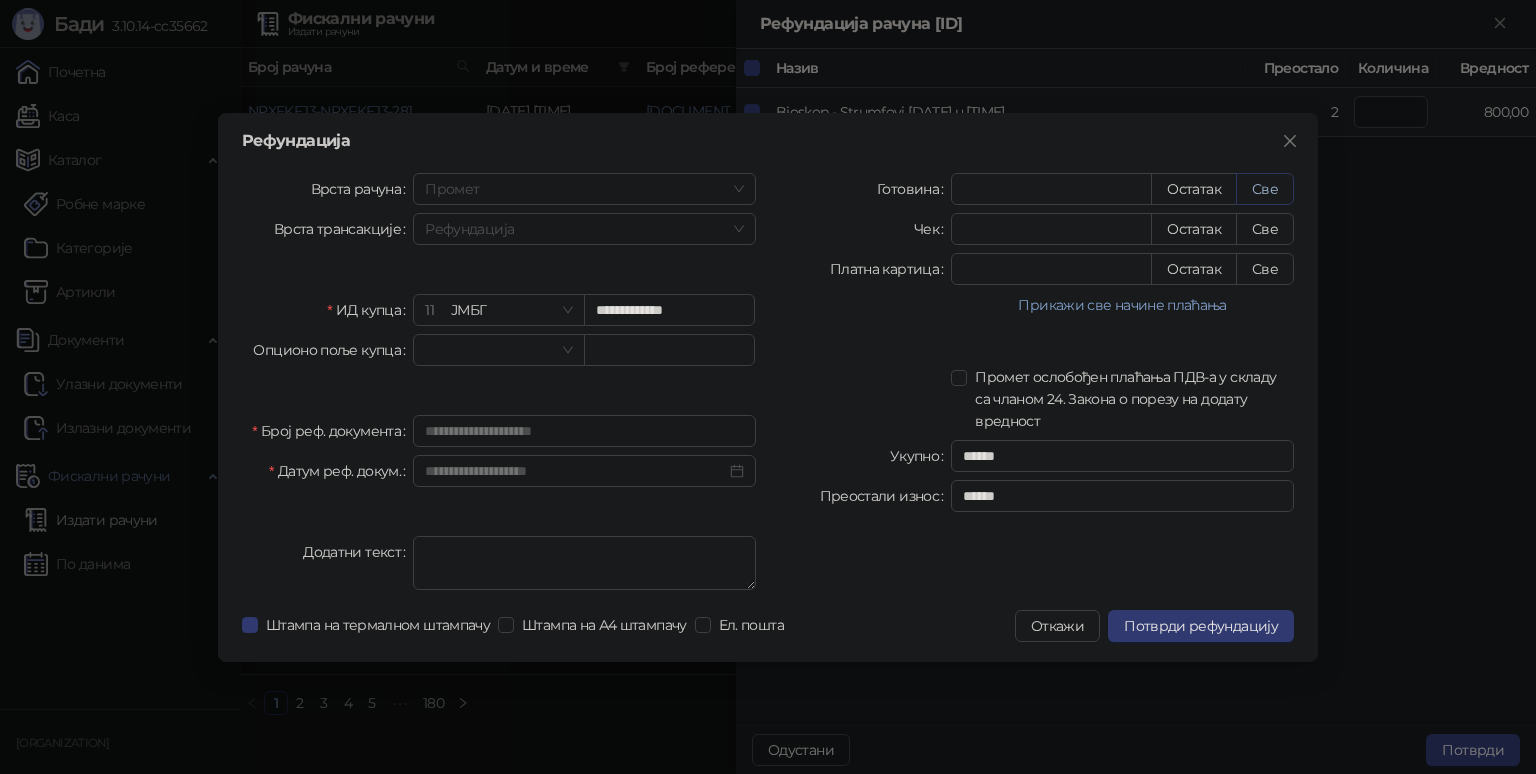 click on "Све" at bounding box center [1265, 189] 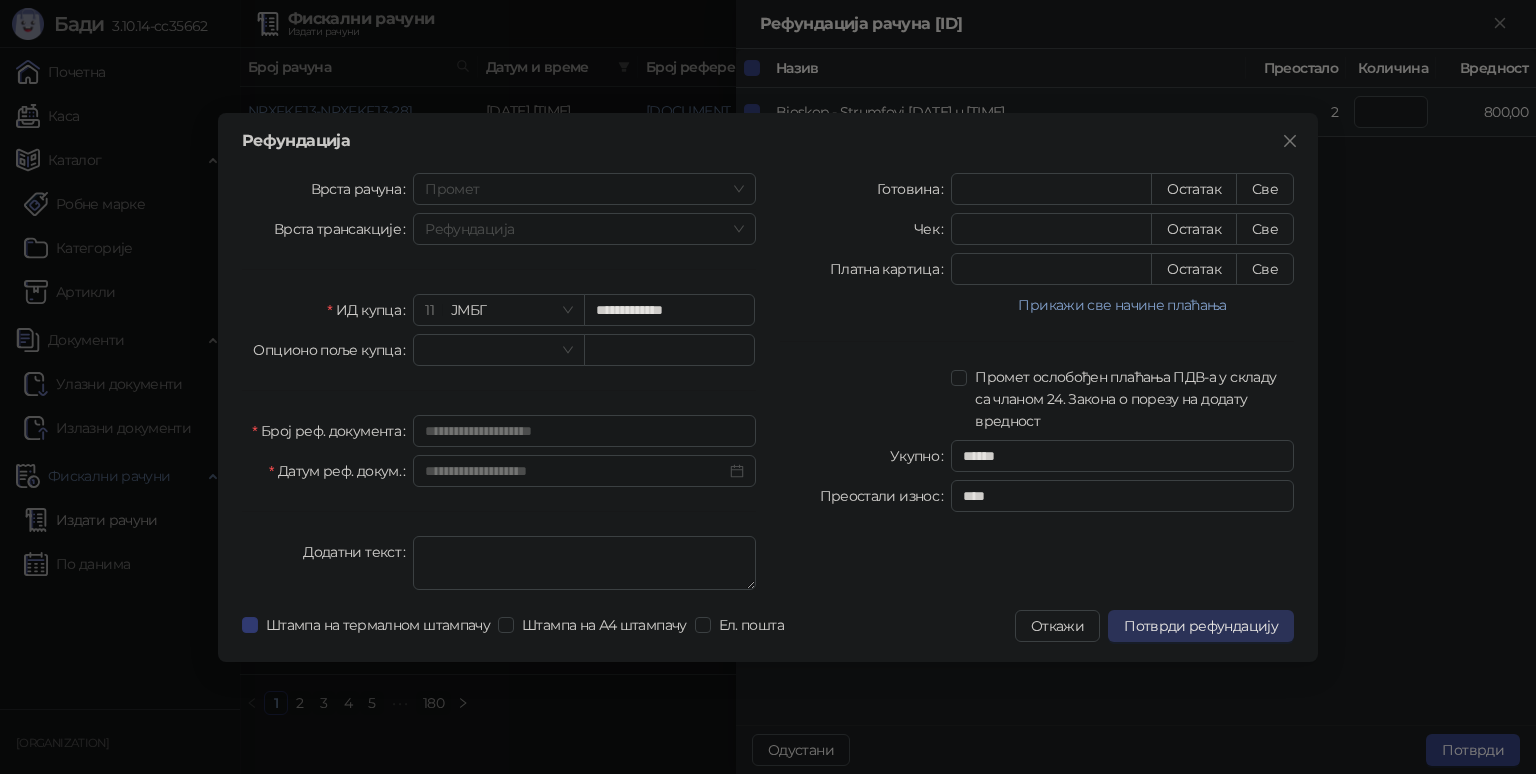 click on "Потврди рефундацију" at bounding box center (1201, 626) 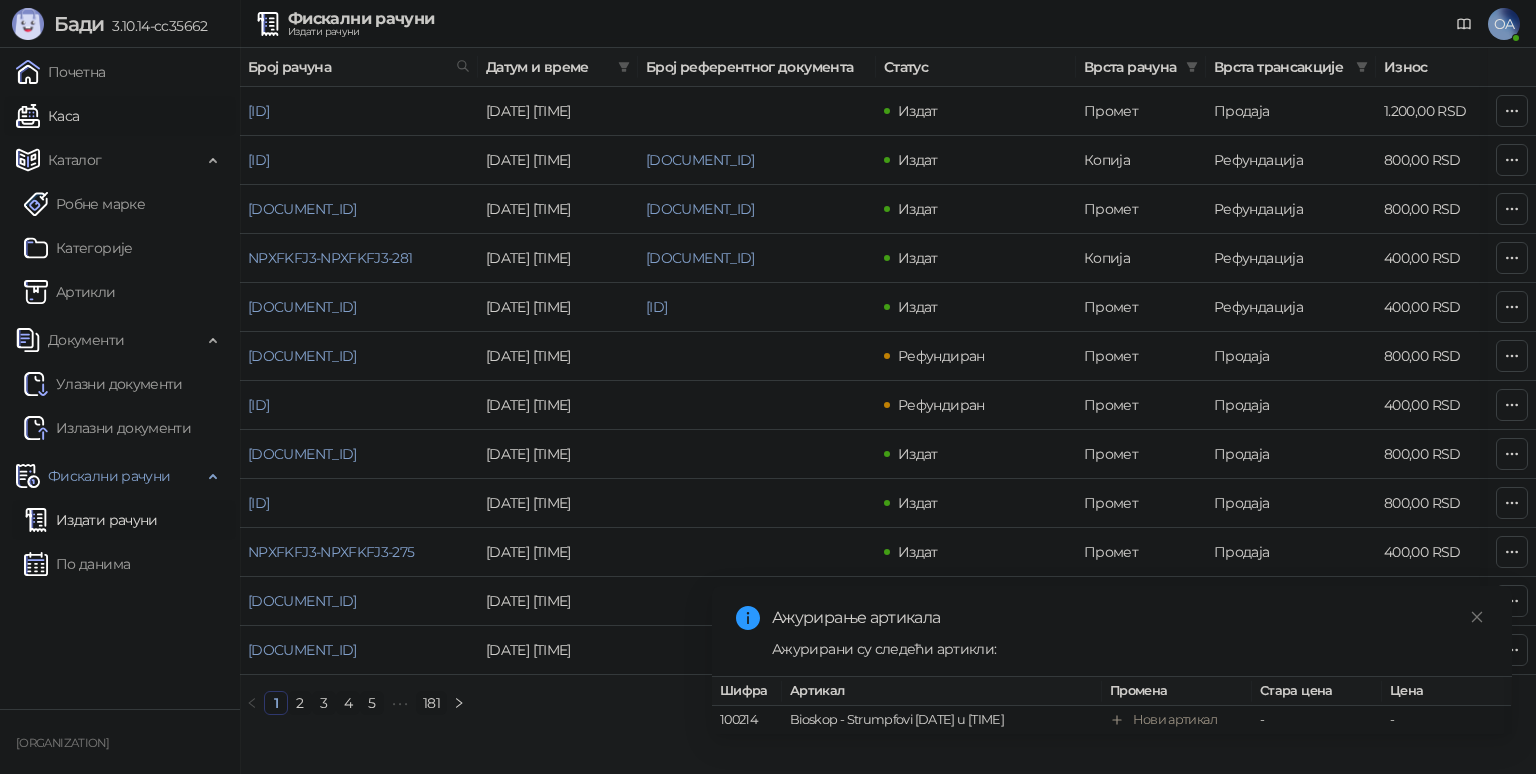 click on "Каса" at bounding box center (47, 116) 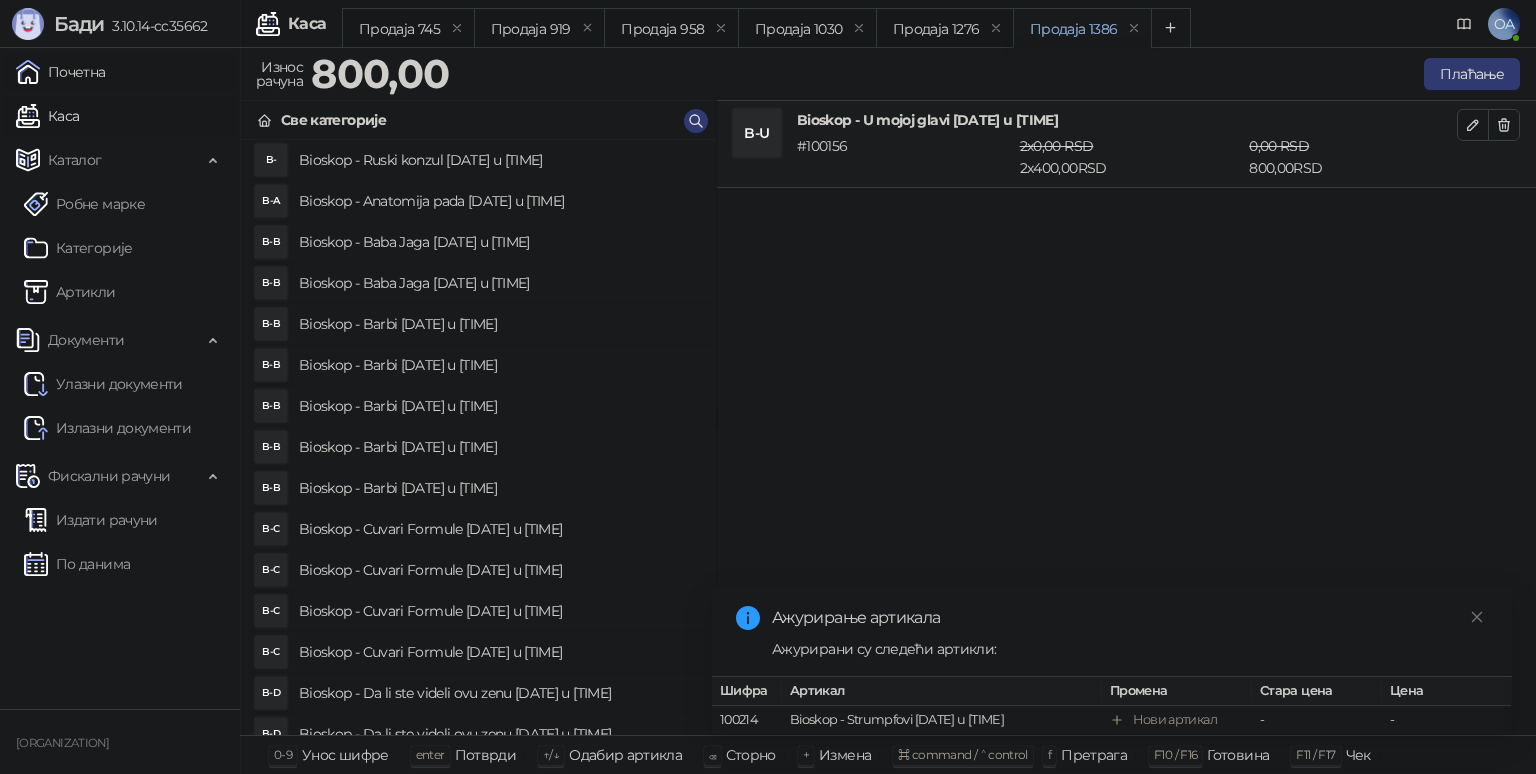 click on "Почетна" at bounding box center [61, 72] 